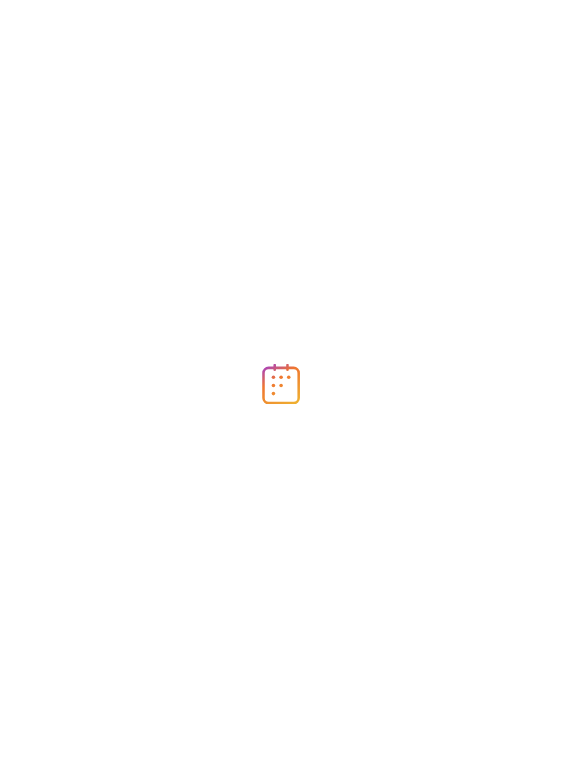 scroll, scrollTop: 0, scrollLeft: 0, axis: both 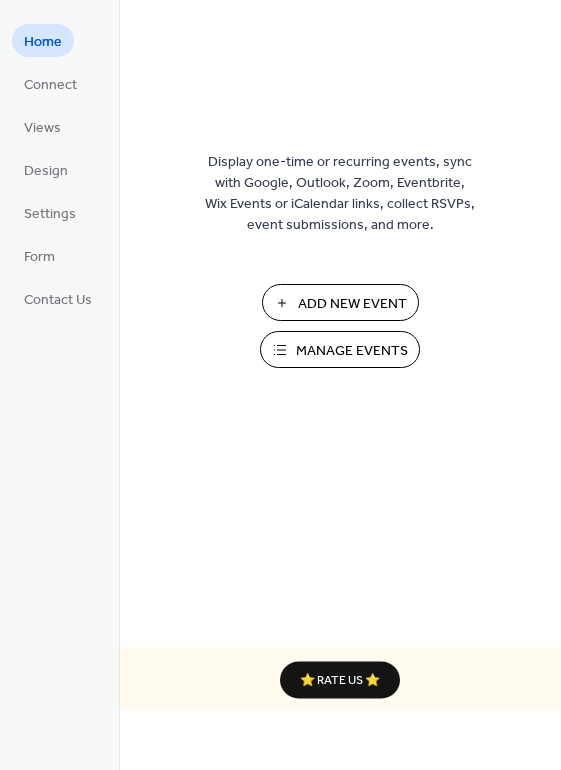 click on "Manage Events" at bounding box center [352, 351] 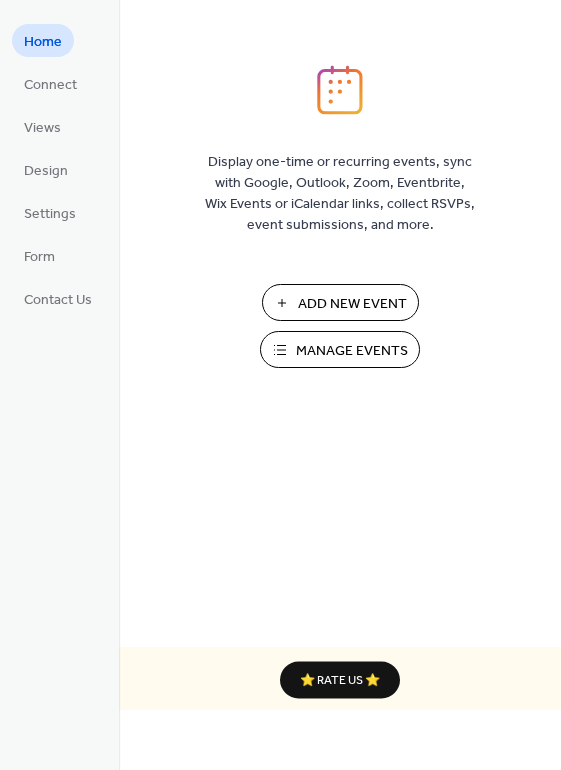 click on "Manage Events" at bounding box center [352, 351] 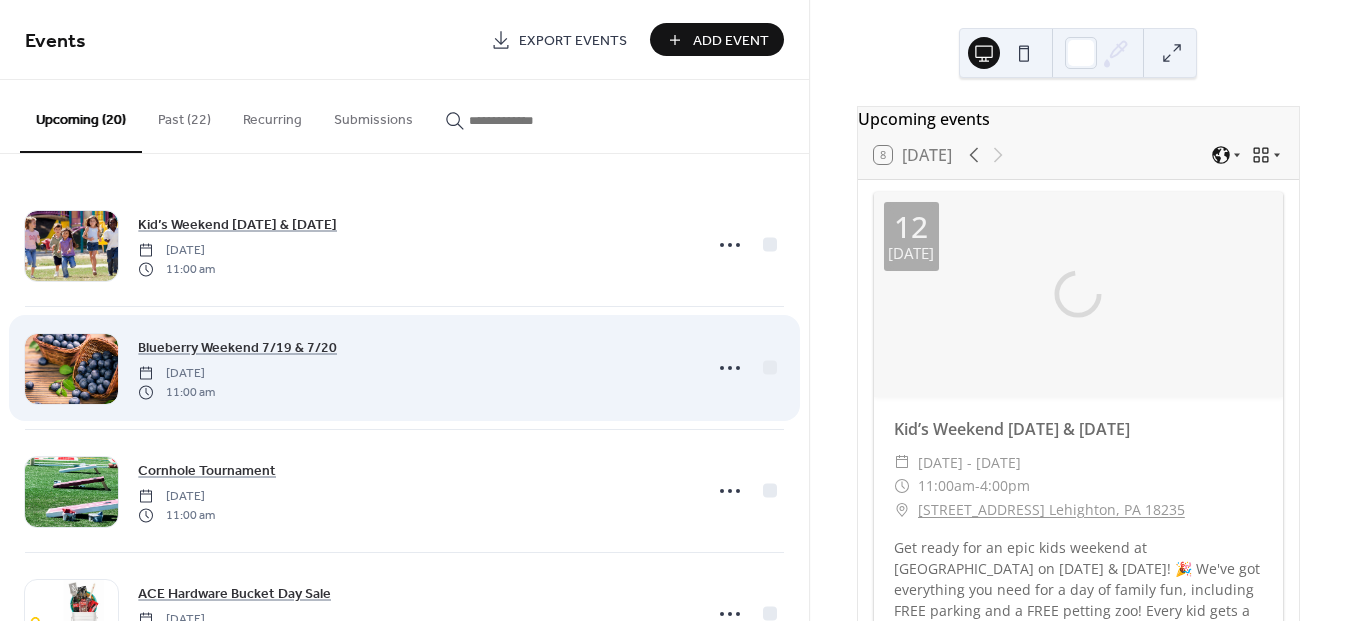scroll, scrollTop: 0, scrollLeft: 0, axis: both 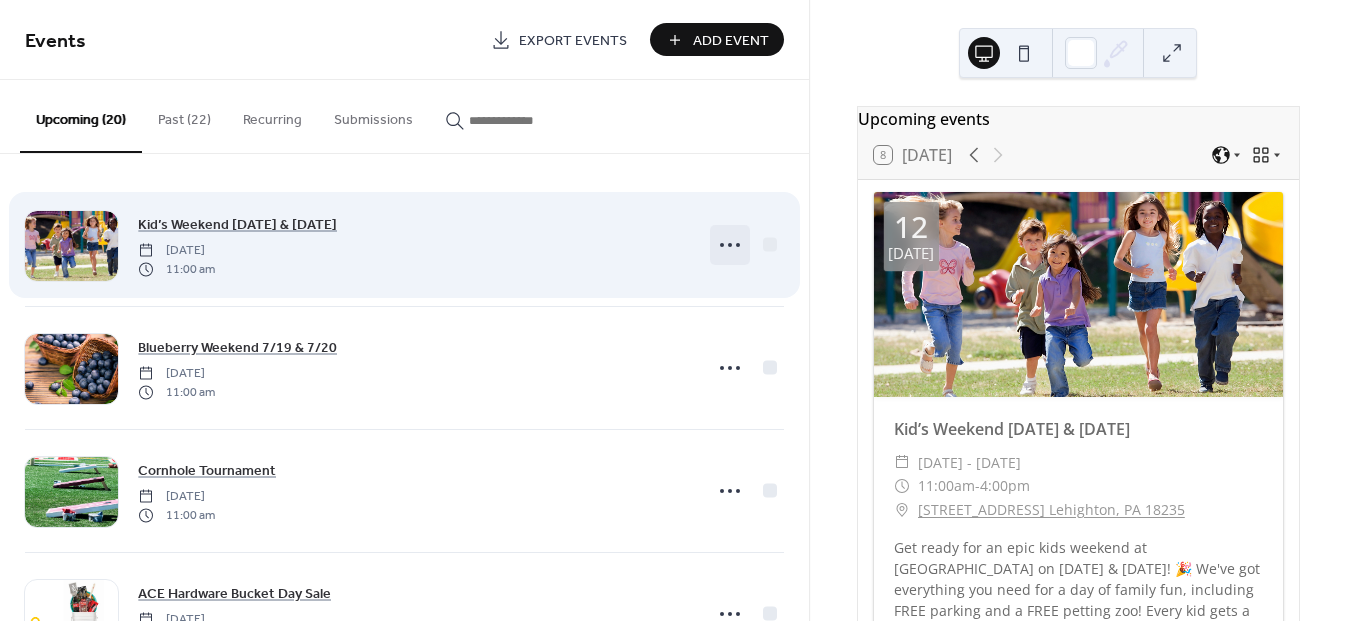 click 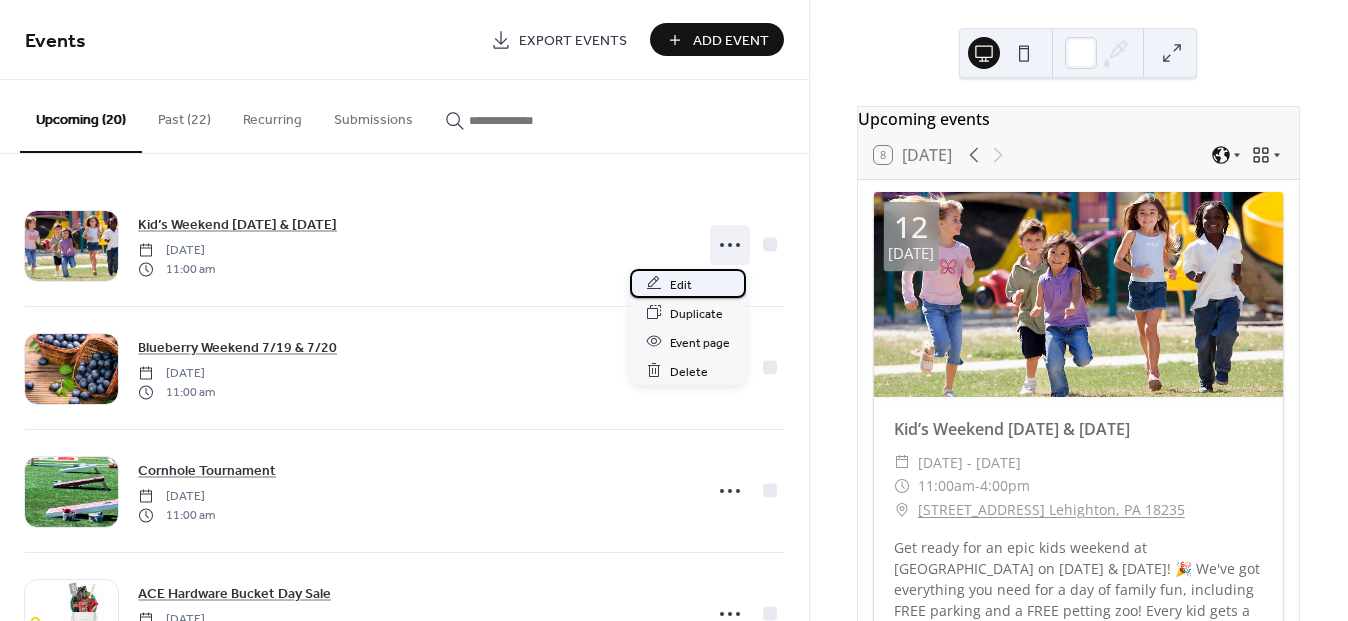 click on "Edit" at bounding box center [681, 284] 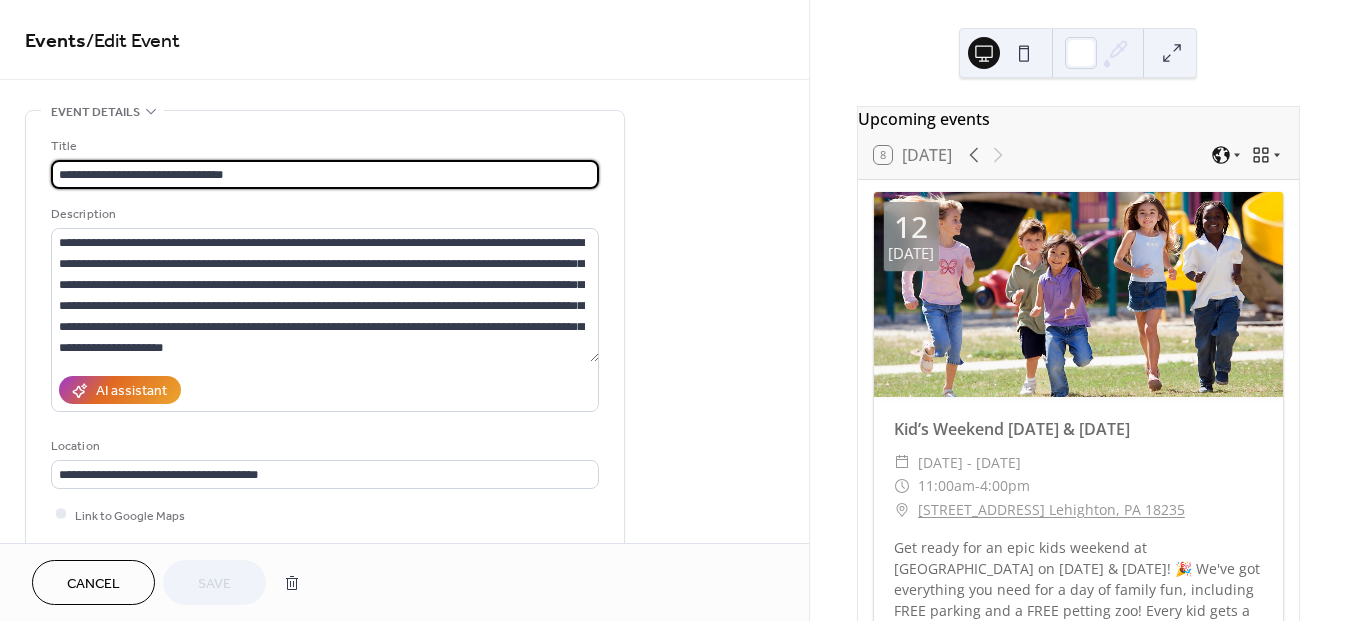 click on "**********" at bounding box center (325, 174) 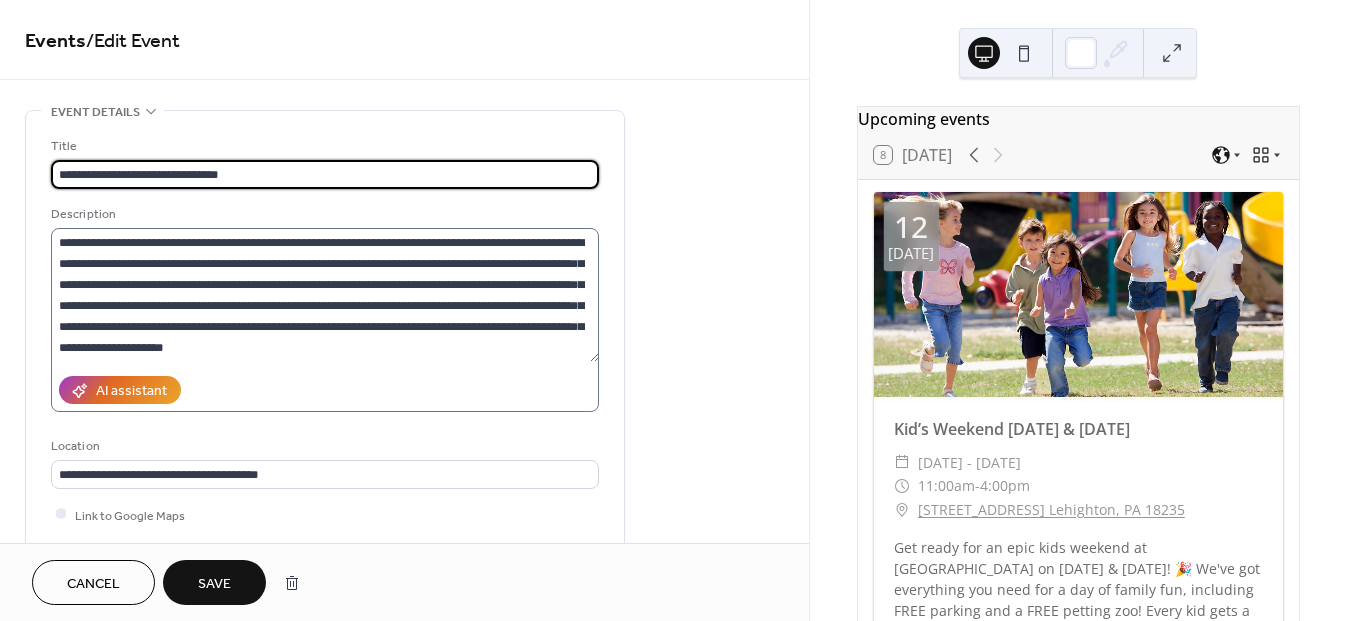type on "**********" 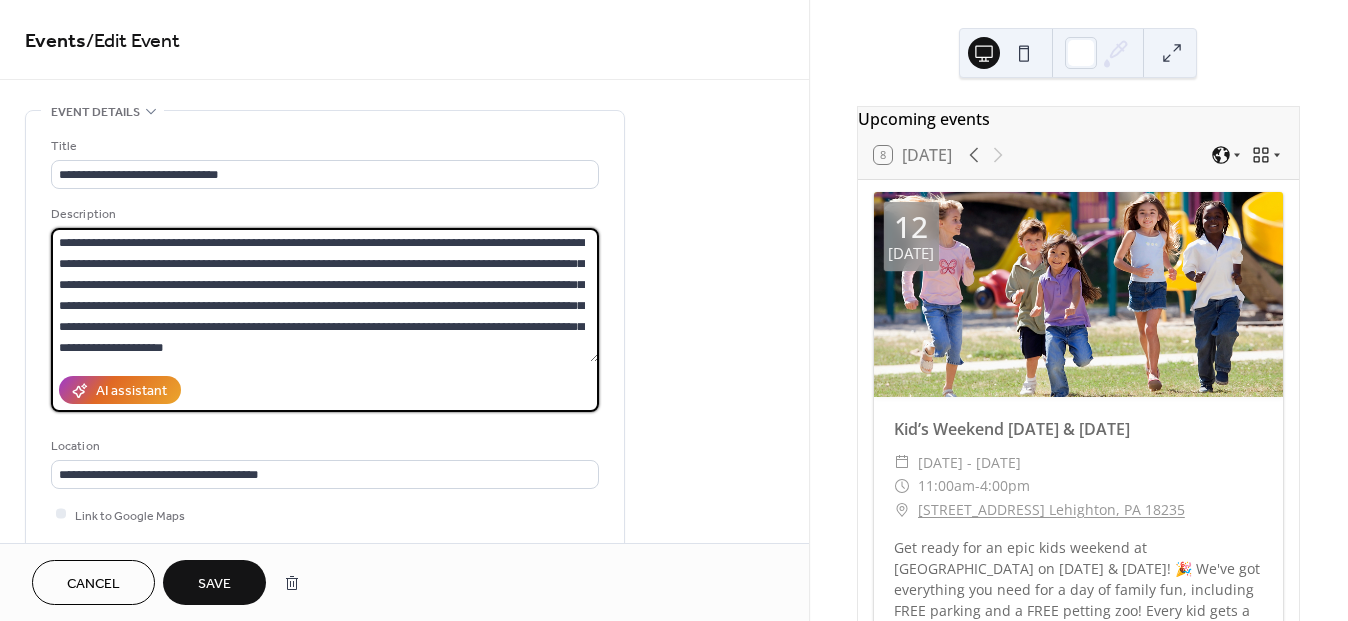 click on "**********" at bounding box center (325, 295) 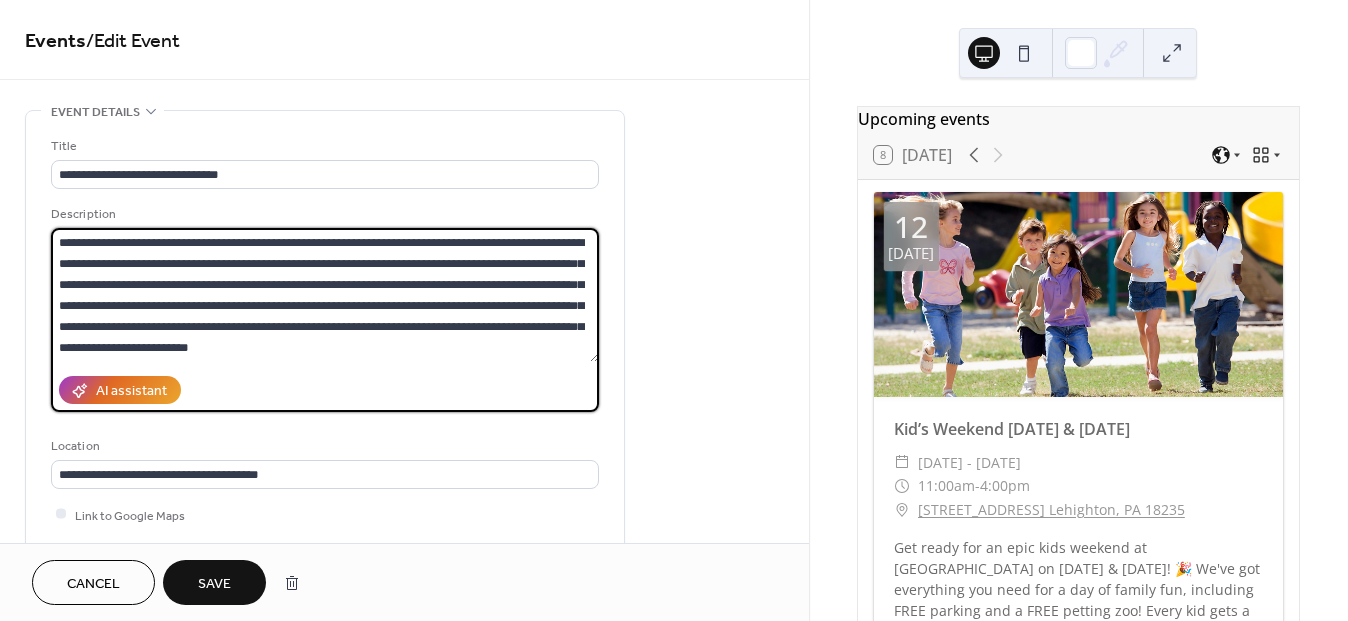 click on "**********" at bounding box center (325, 295) 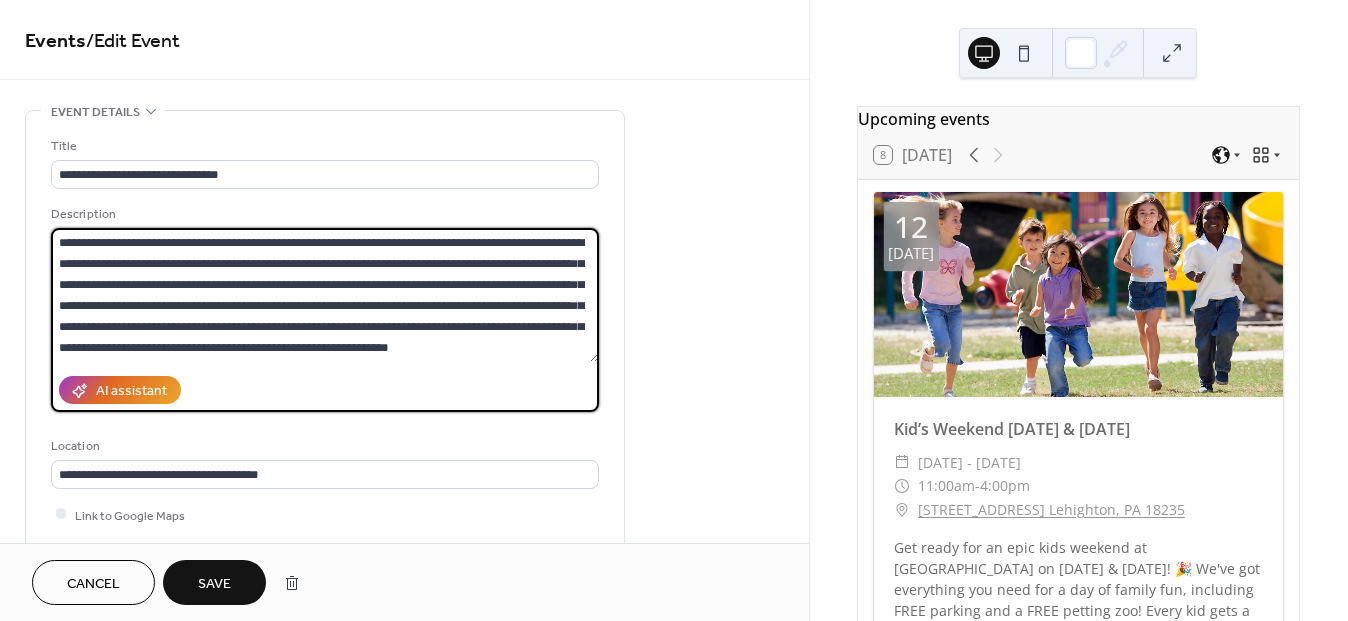 click on "**********" at bounding box center (325, 295) 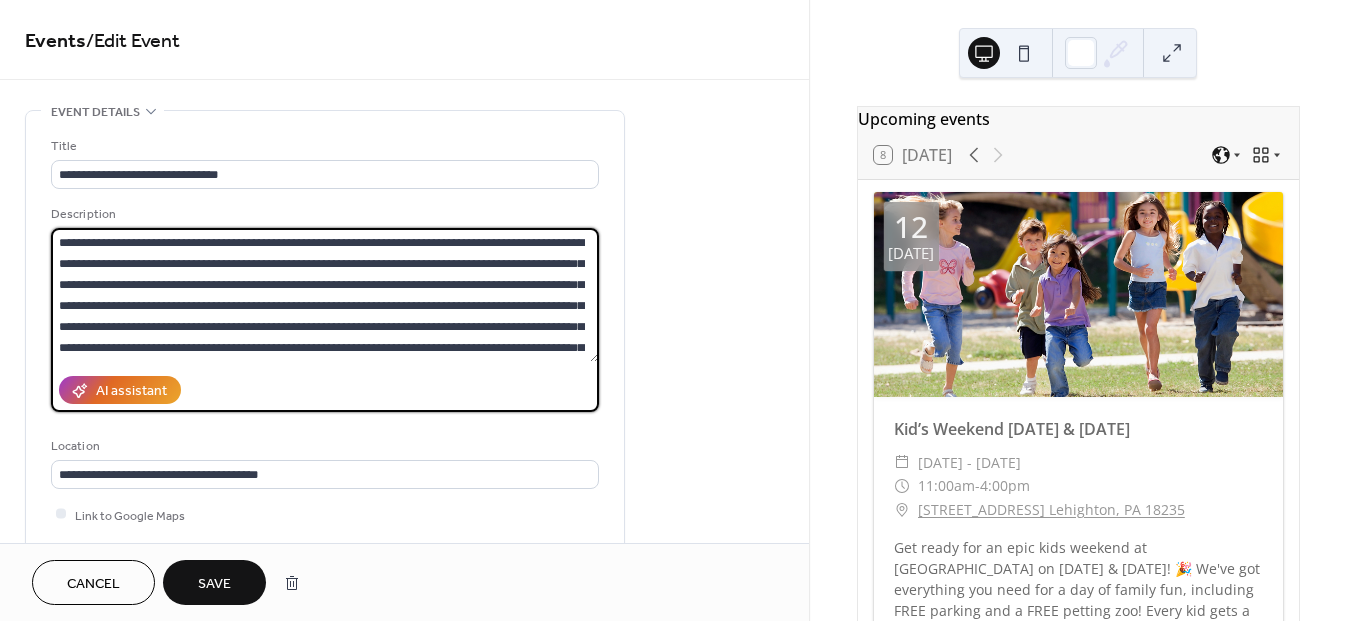 drag, startPoint x: 543, startPoint y: 325, endPoint x: 354, endPoint y: 314, distance: 189.31984 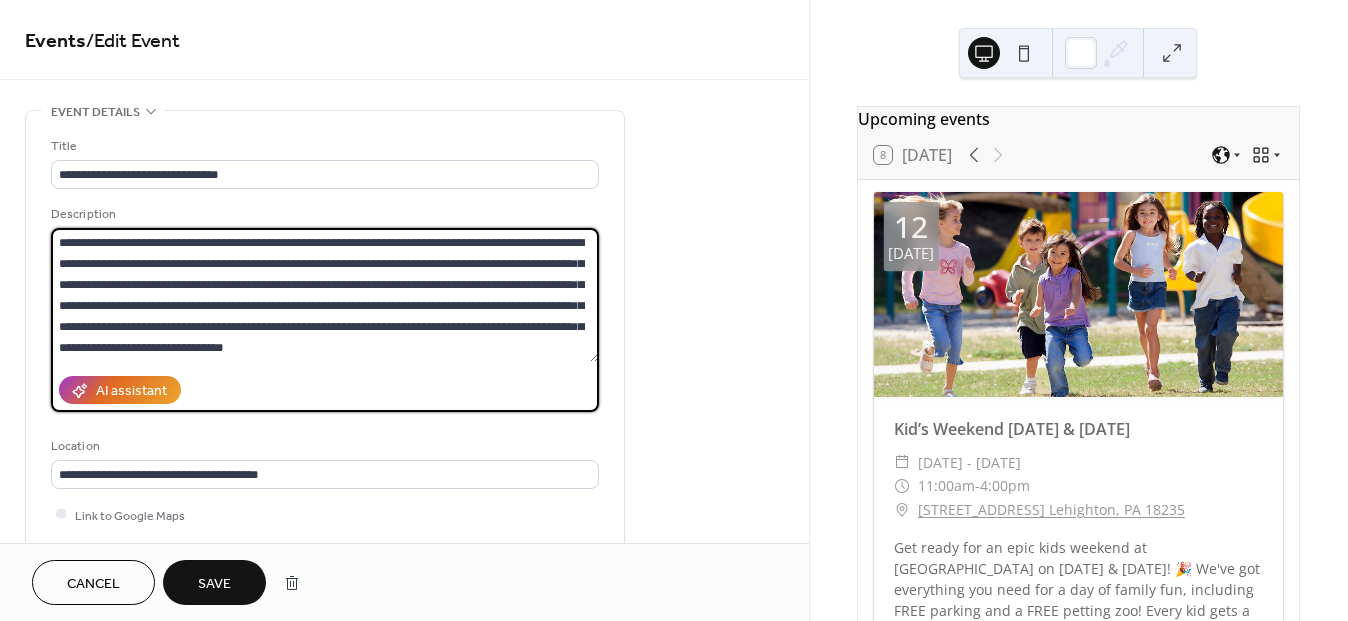 click on "**********" at bounding box center [325, 295] 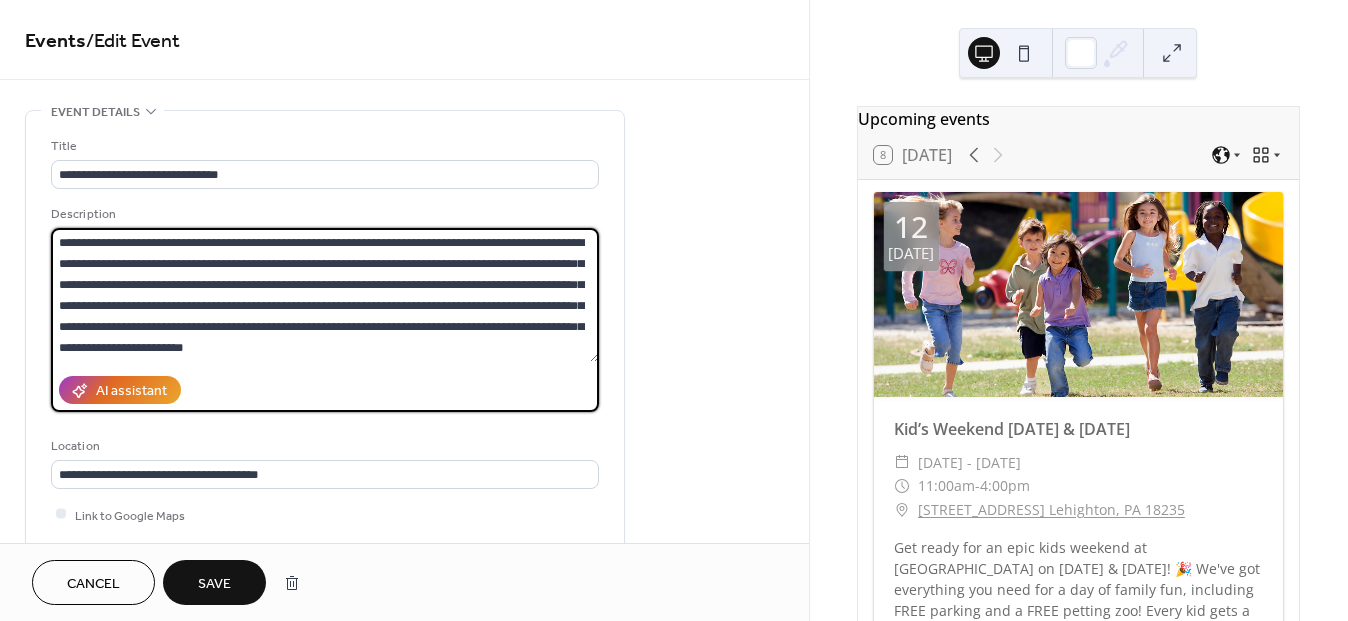 click on "**********" at bounding box center (325, 295) 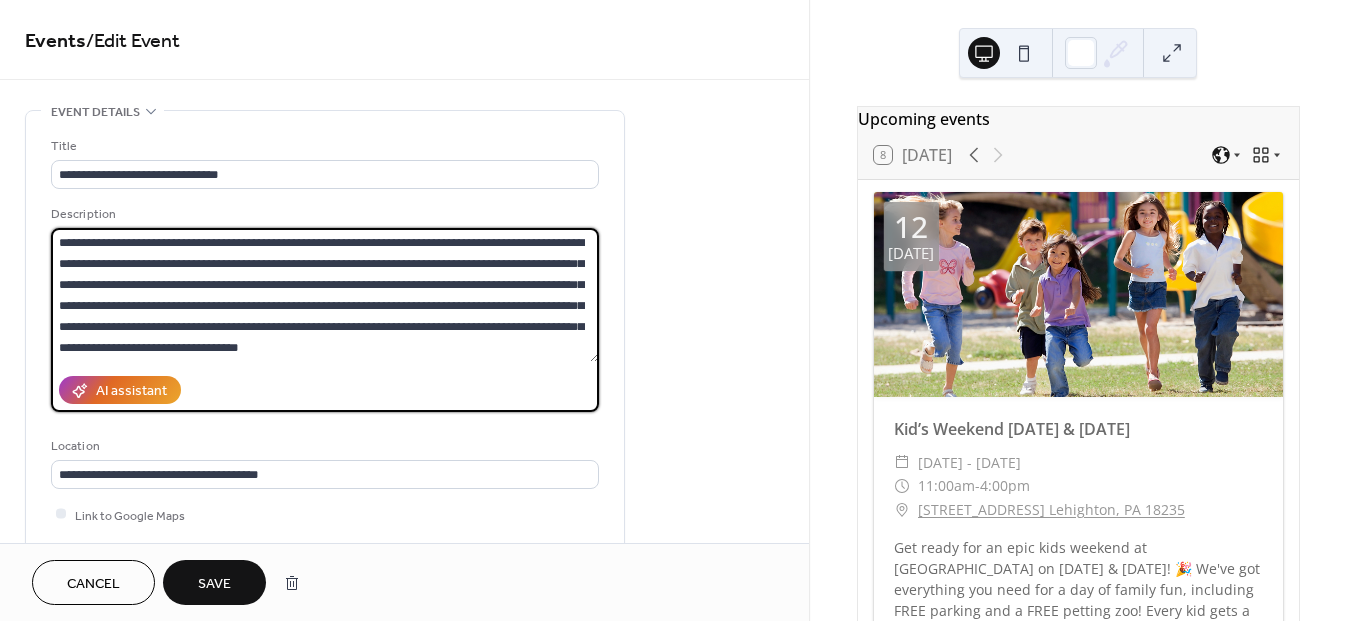 drag, startPoint x: 395, startPoint y: 347, endPoint x: 124, endPoint y: 274, distance: 280.65994 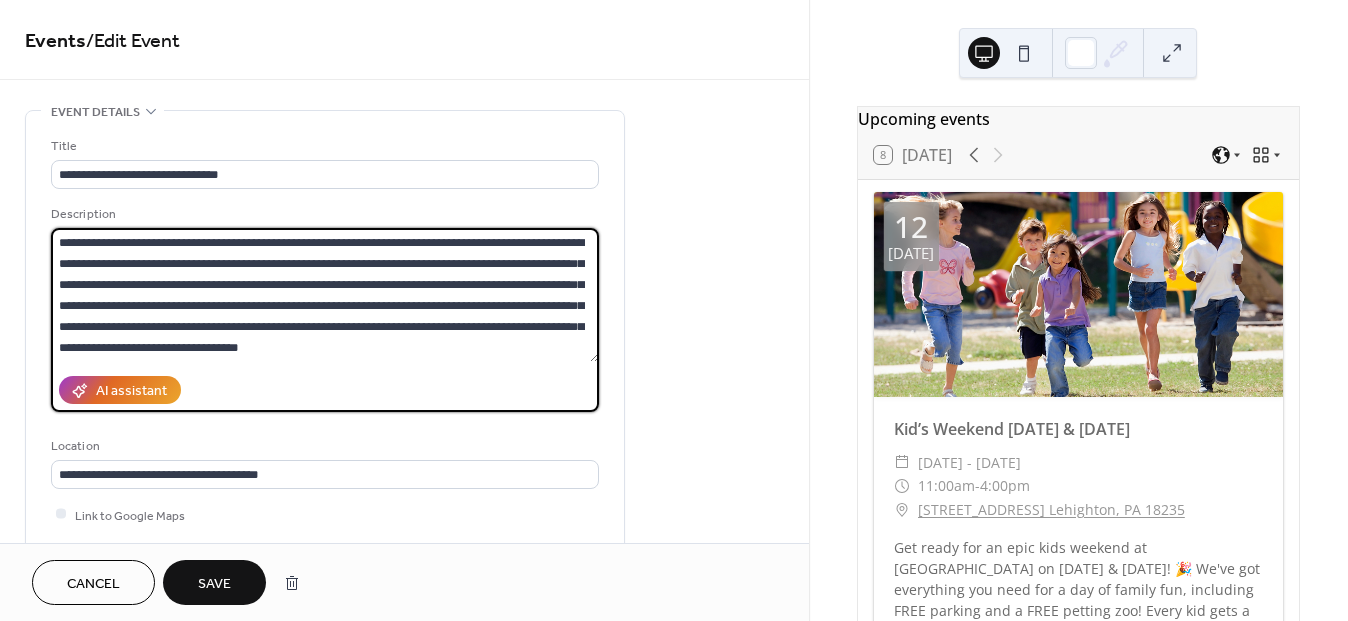 click on "**********" at bounding box center [325, 295] 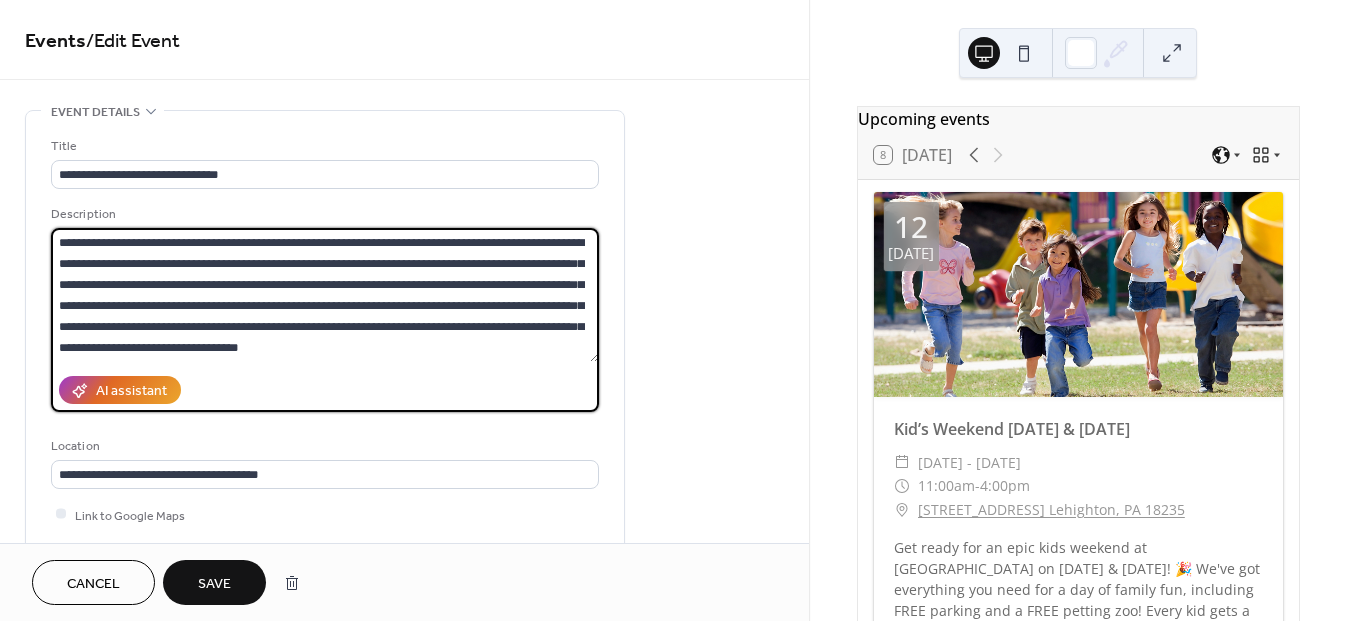 drag, startPoint x: 351, startPoint y: 343, endPoint x: 57, endPoint y: 244, distance: 310.2209 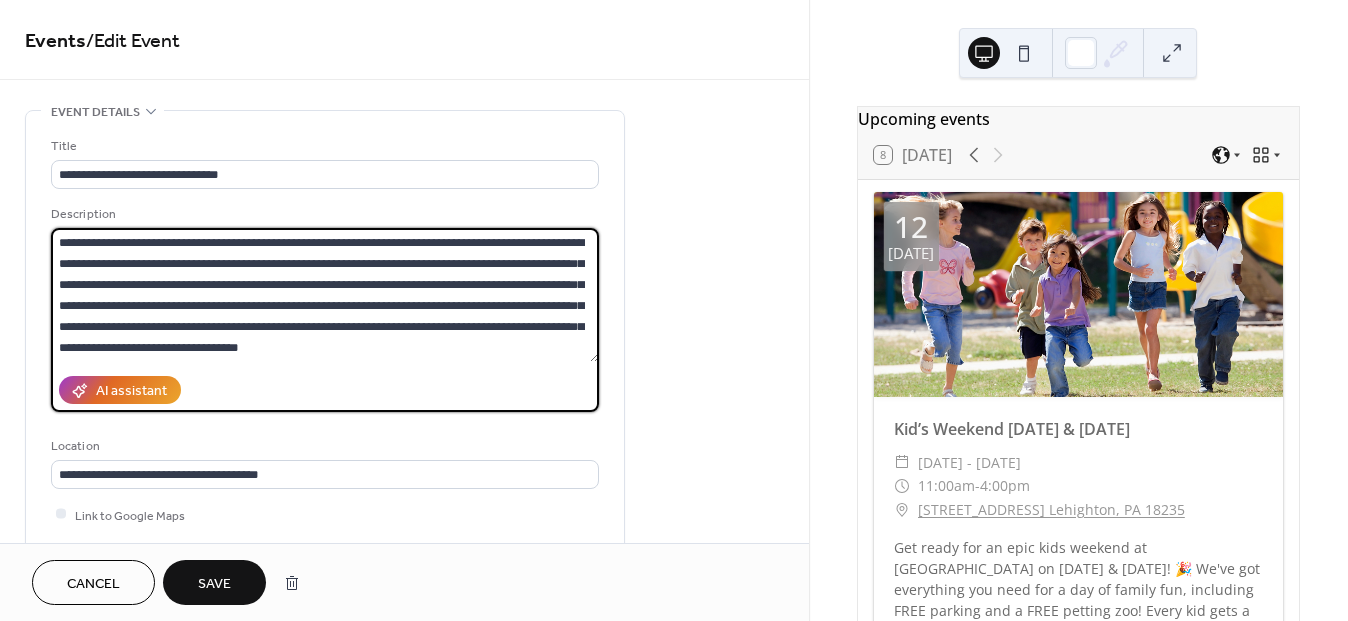 click on "**********" at bounding box center [325, 295] 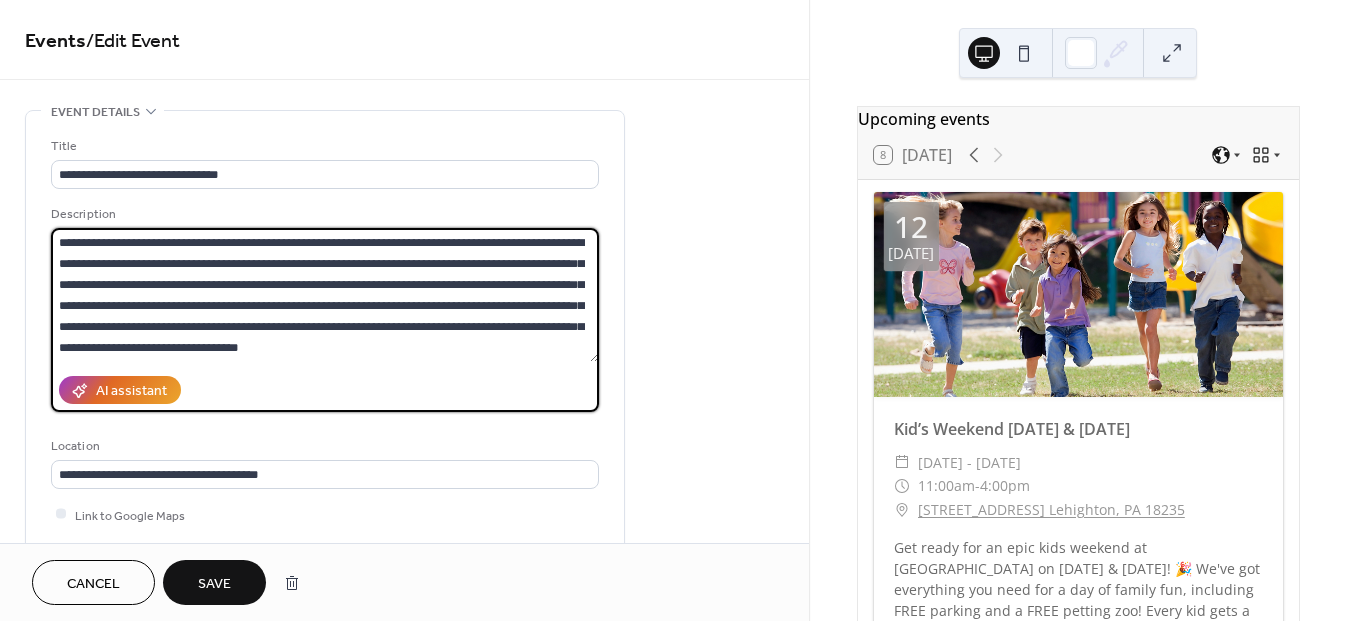 paste 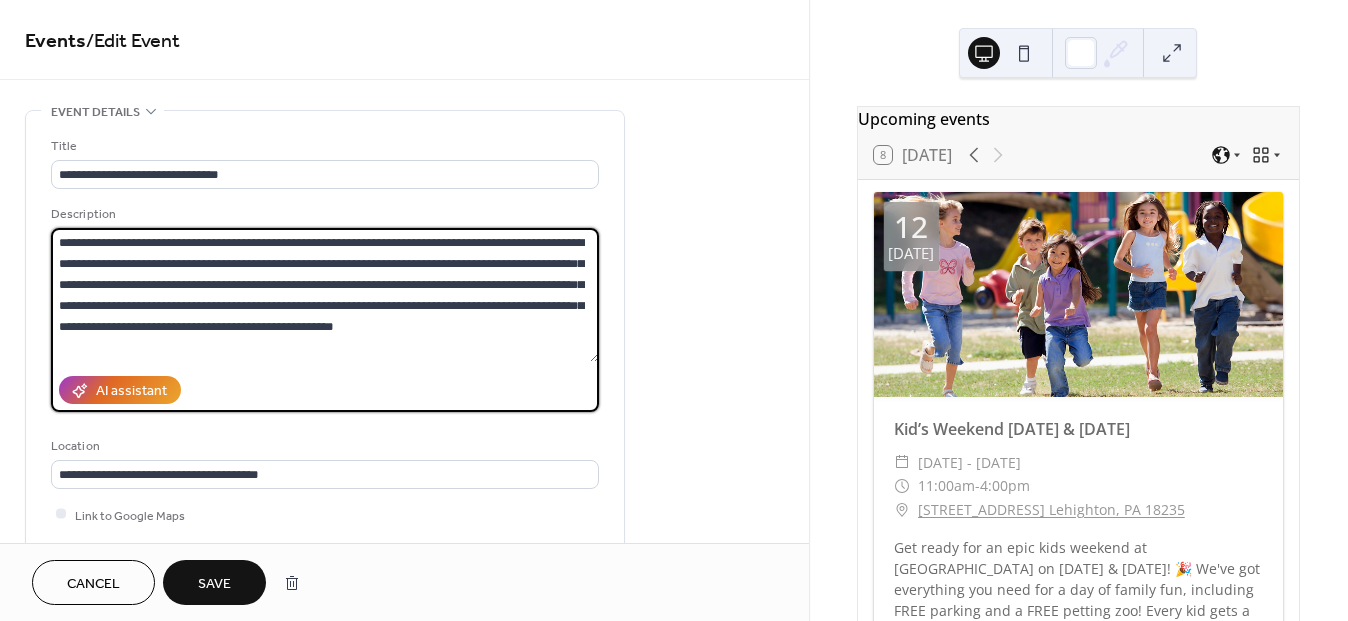 type on "**********" 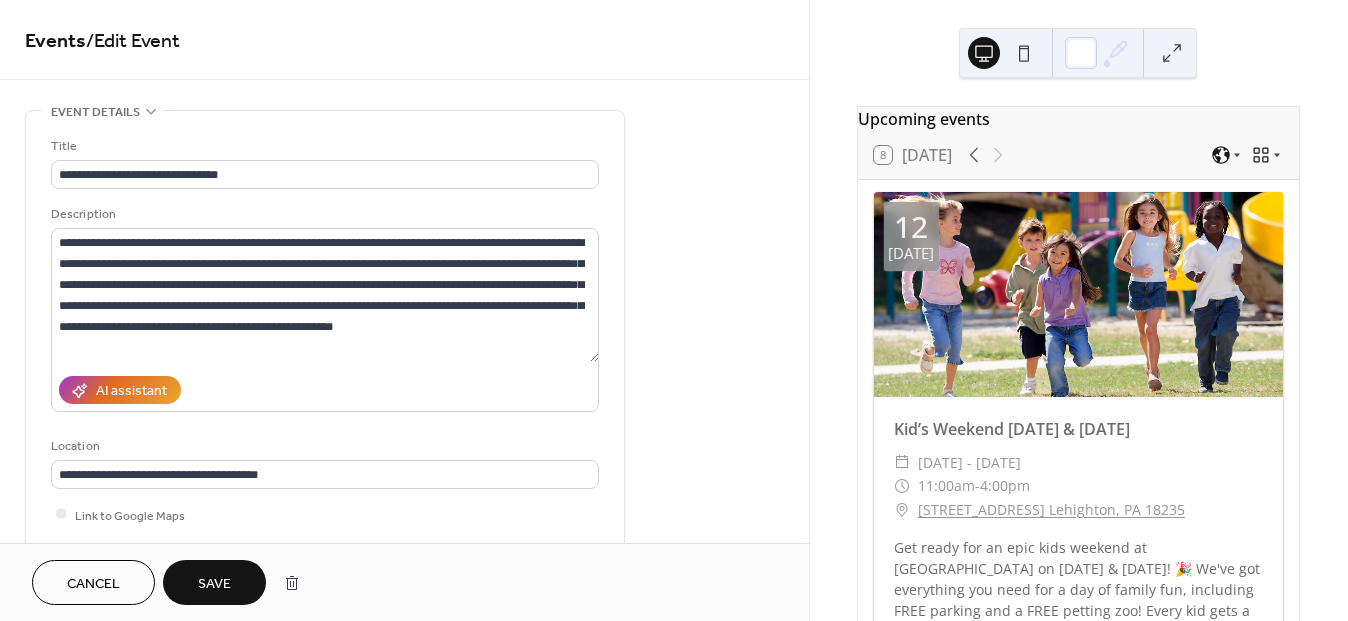 click on "Save" at bounding box center (214, 584) 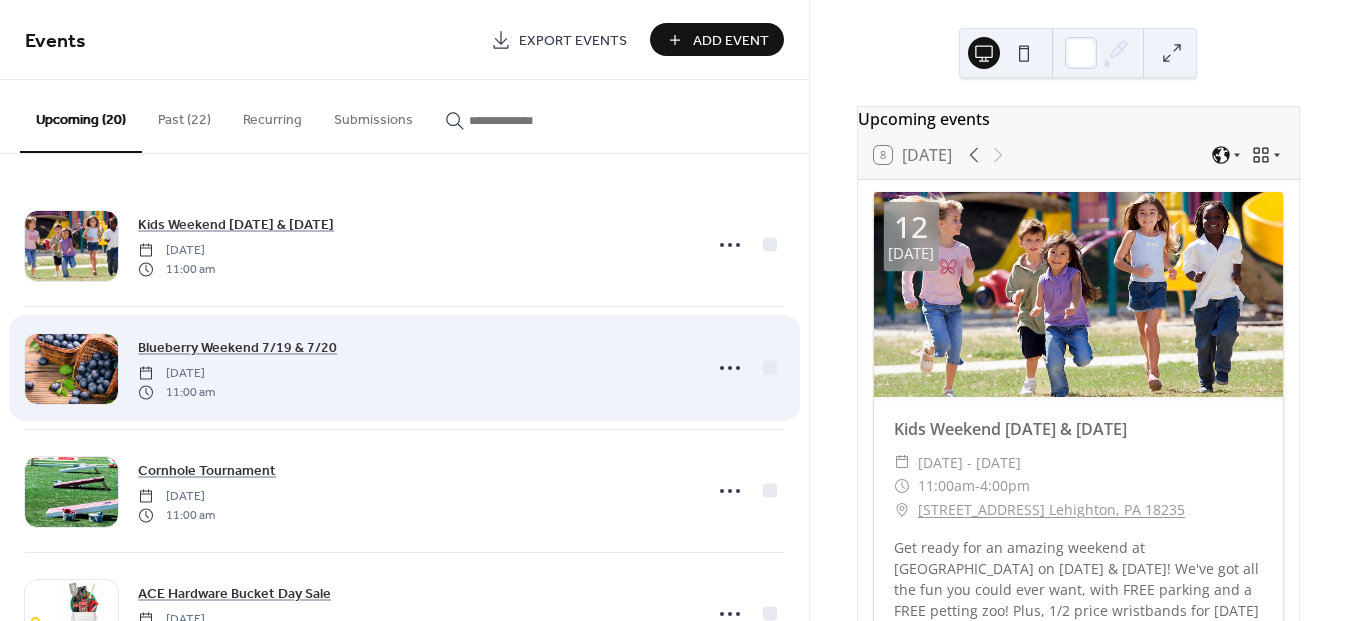 scroll, scrollTop: 0, scrollLeft: 0, axis: both 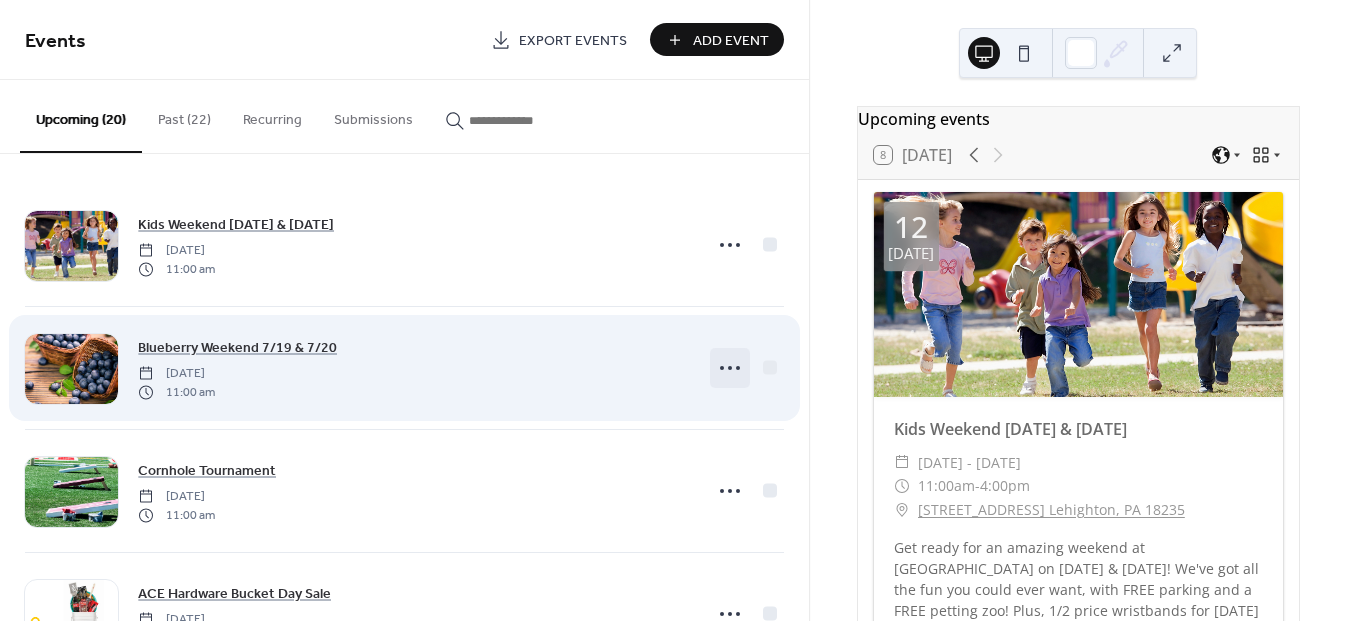 click 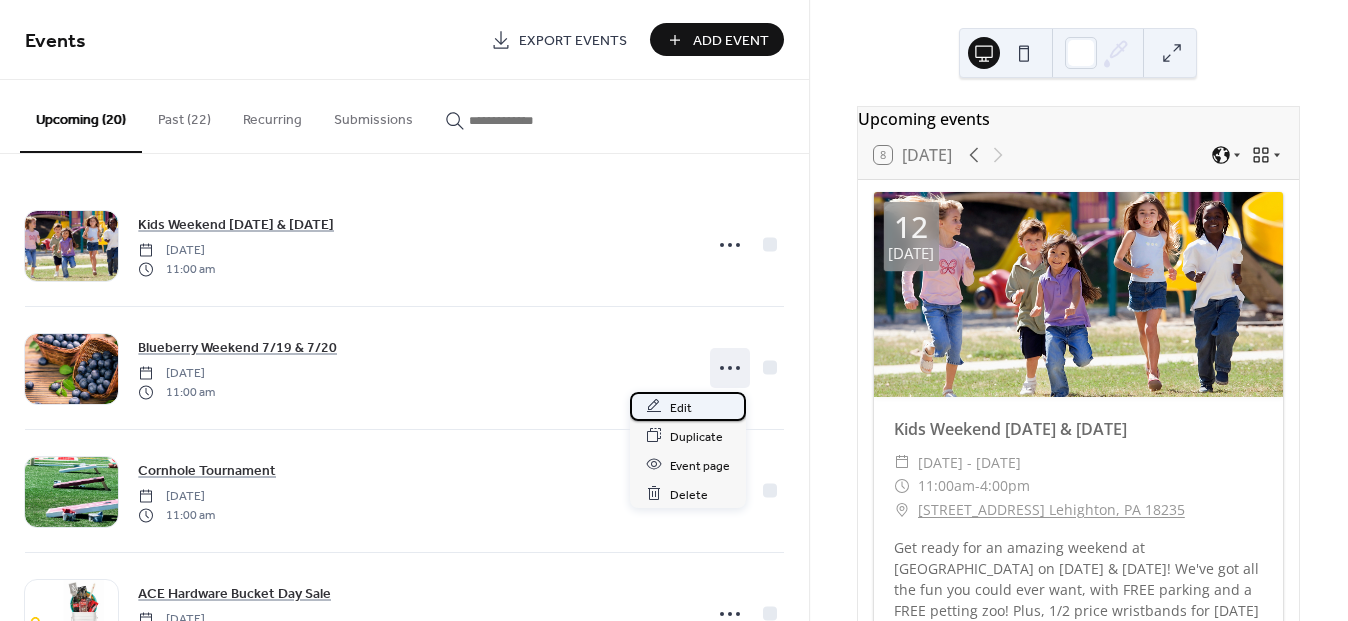 click on "Edit" at bounding box center [681, 407] 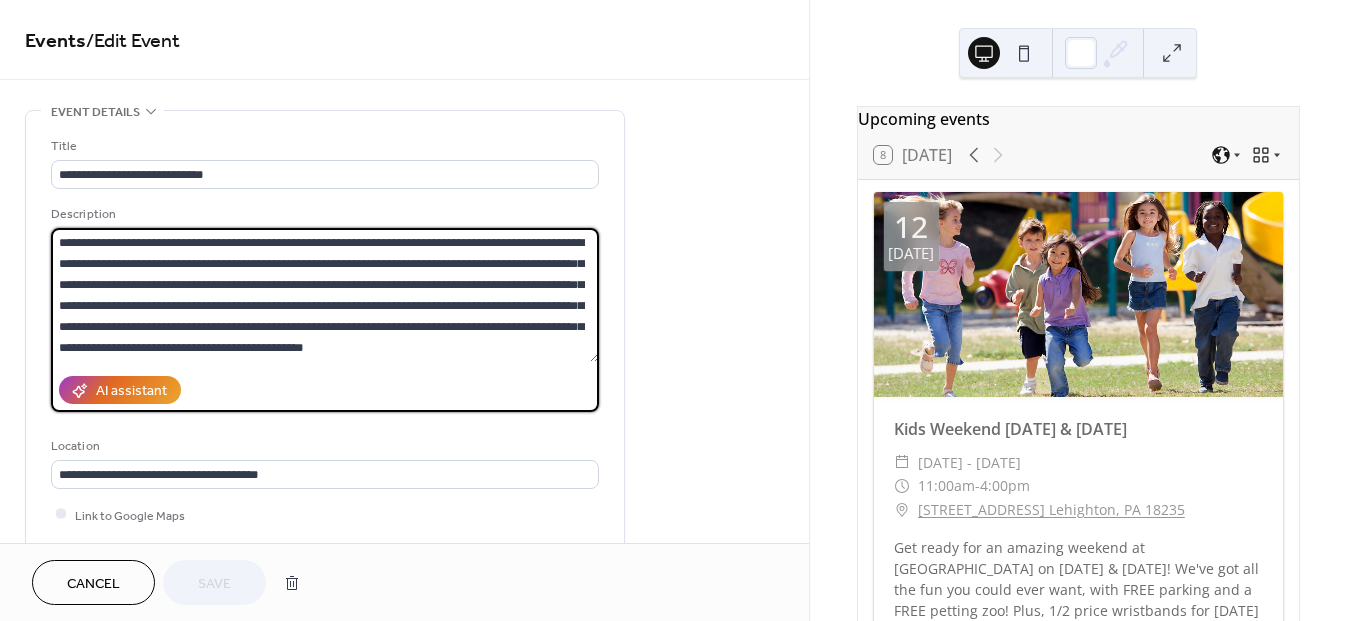 drag, startPoint x: 453, startPoint y: 348, endPoint x: 365, endPoint y: 349, distance: 88.005684 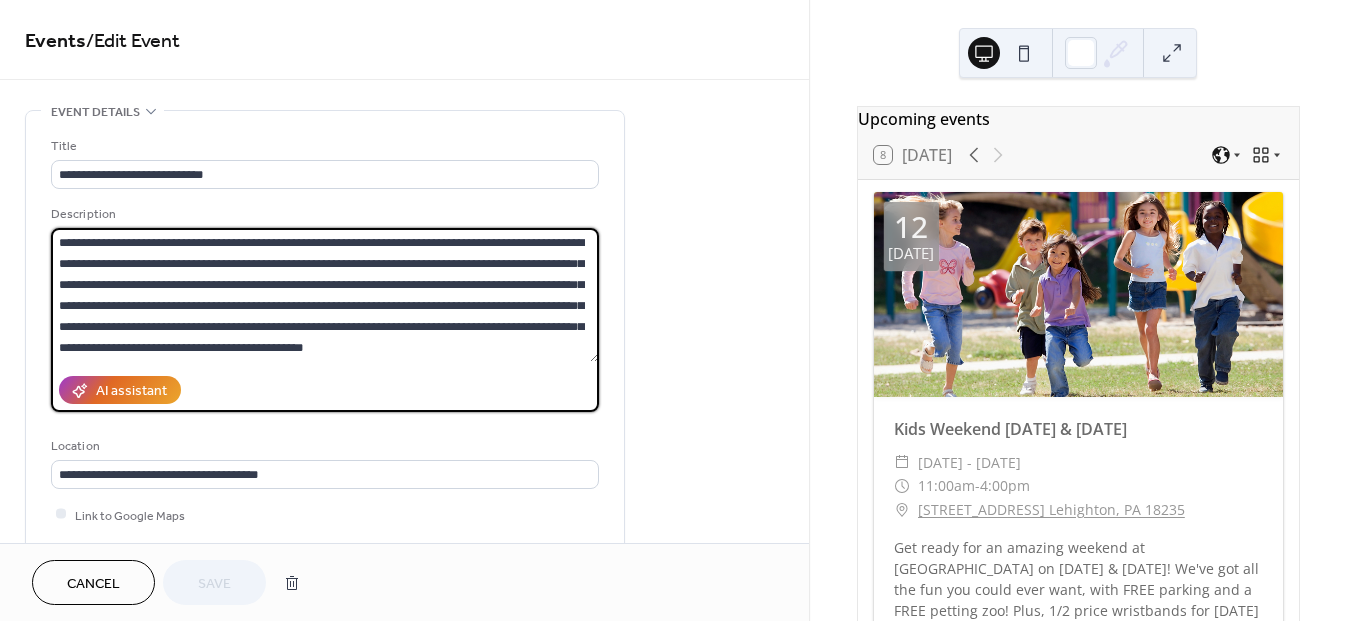 click on "**********" at bounding box center [325, 295] 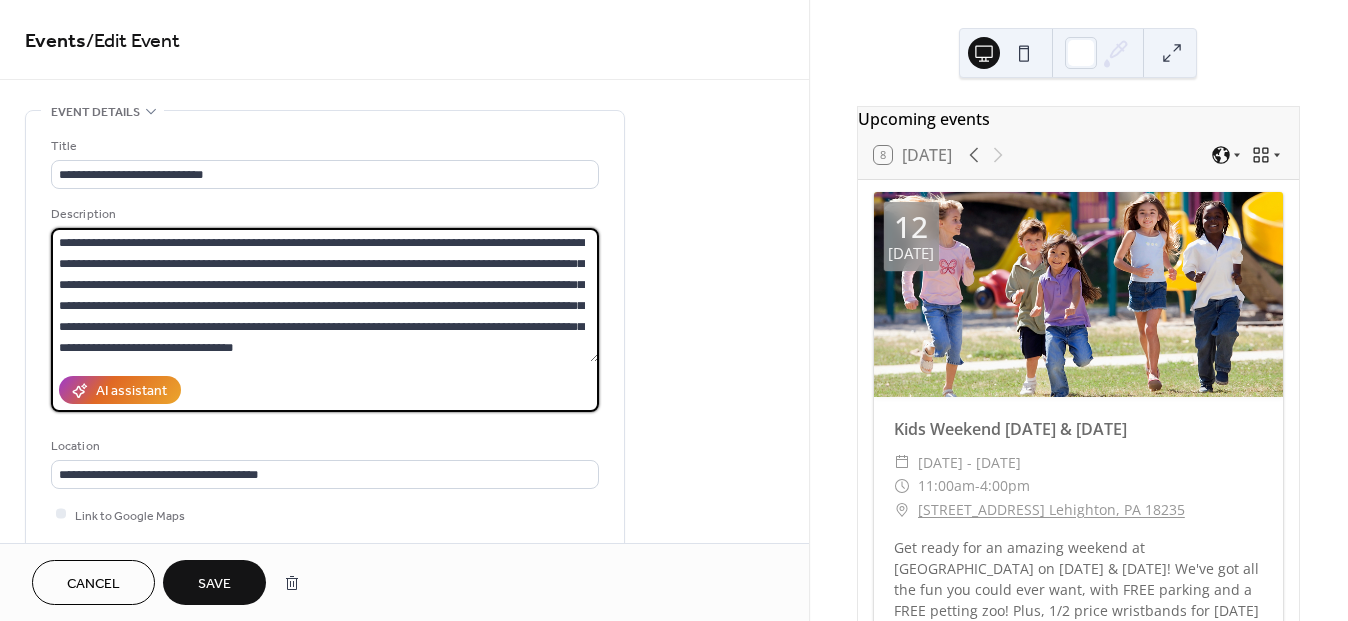 click on "**********" at bounding box center (325, 295) 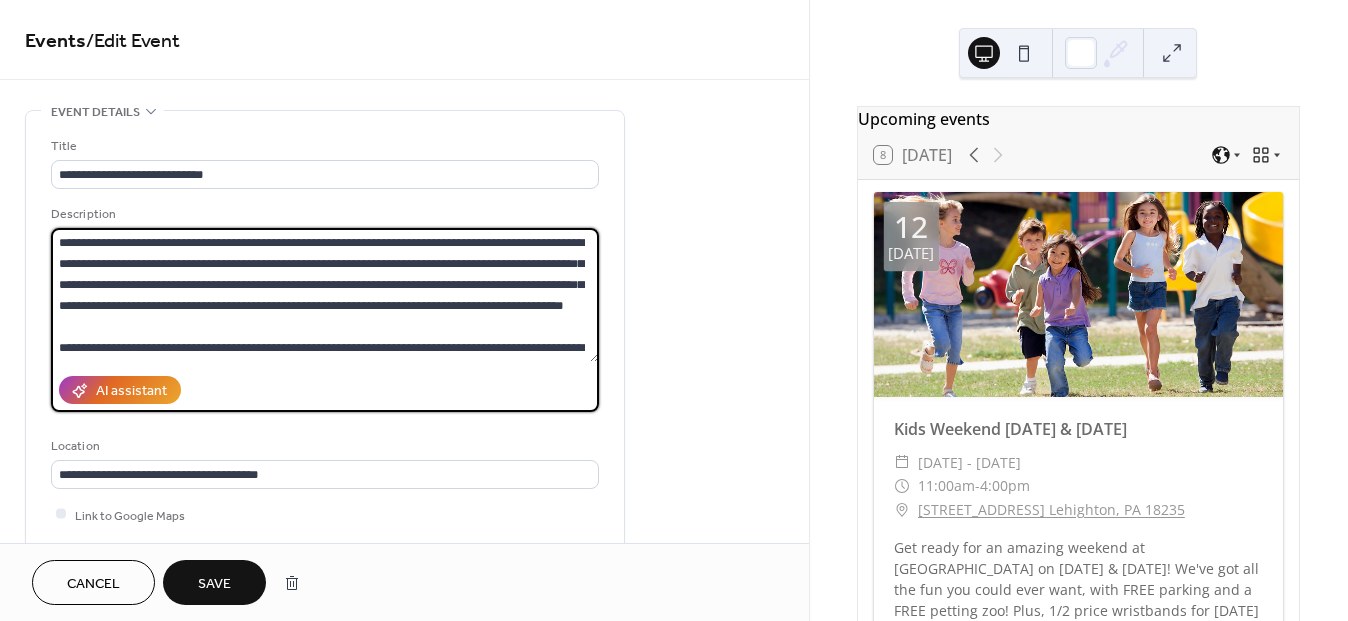 scroll, scrollTop: 17, scrollLeft: 0, axis: vertical 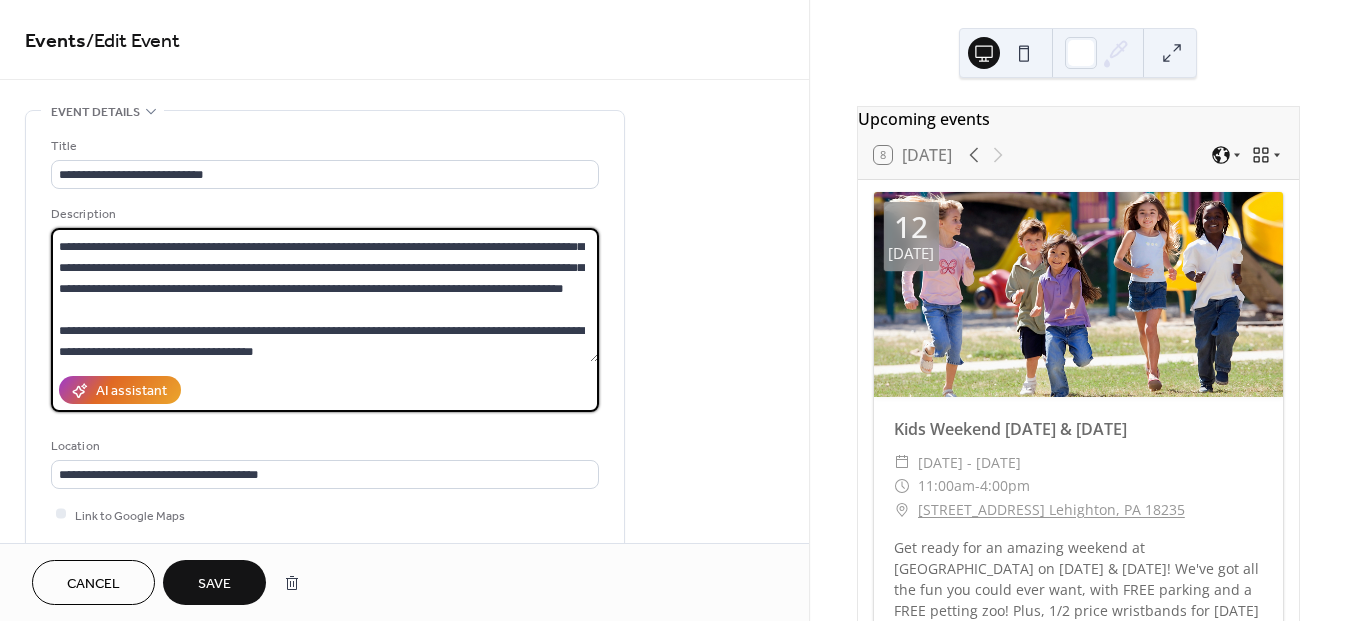 click on "**********" at bounding box center [325, 295] 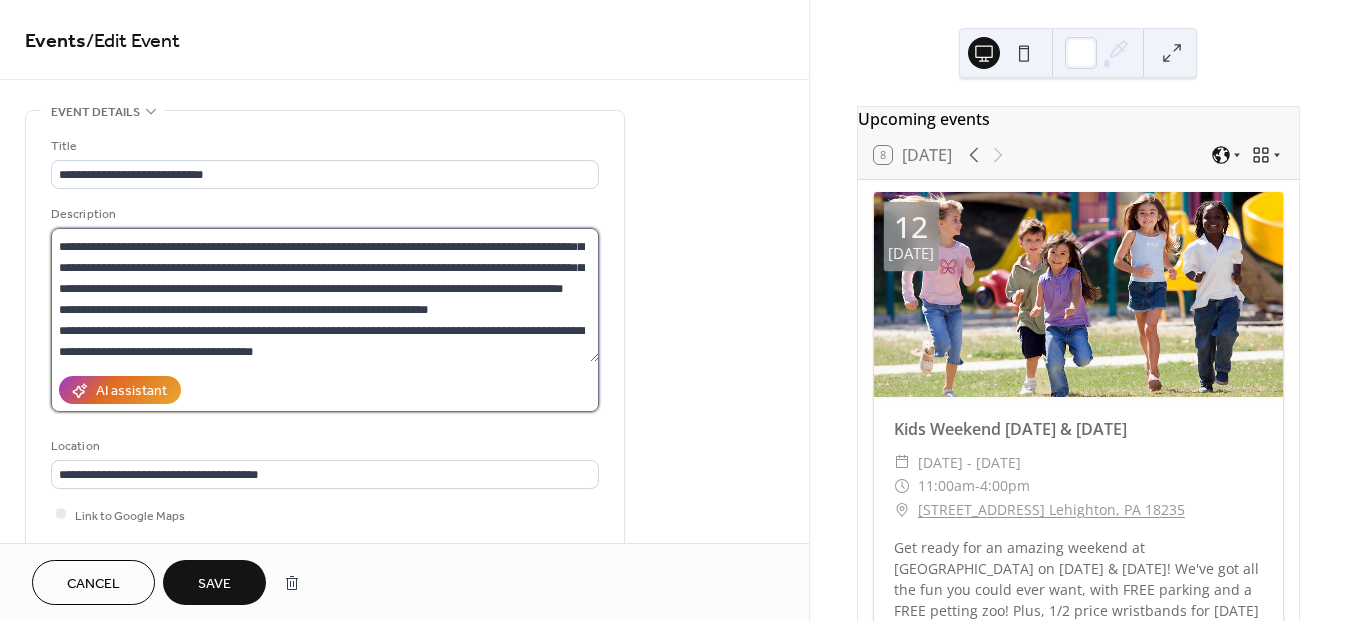 click on "**********" at bounding box center (325, 295) 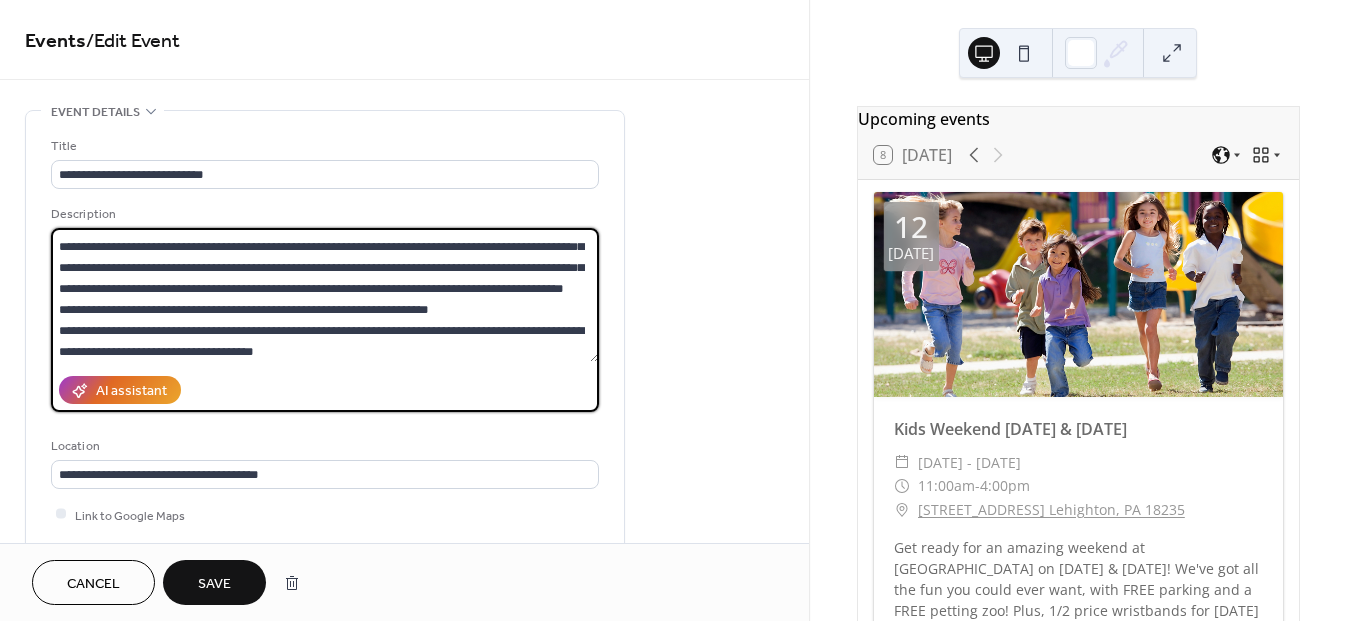 paste on "**********" 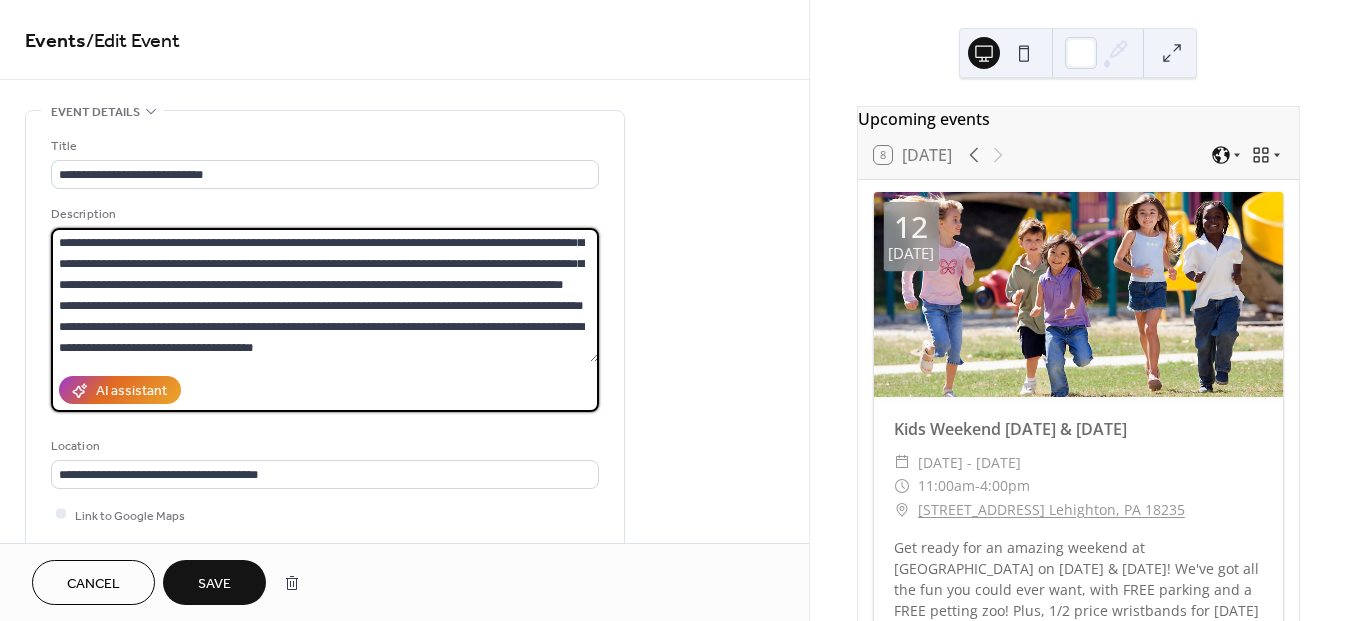 scroll, scrollTop: 63, scrollLeft: 0, axis: vertical 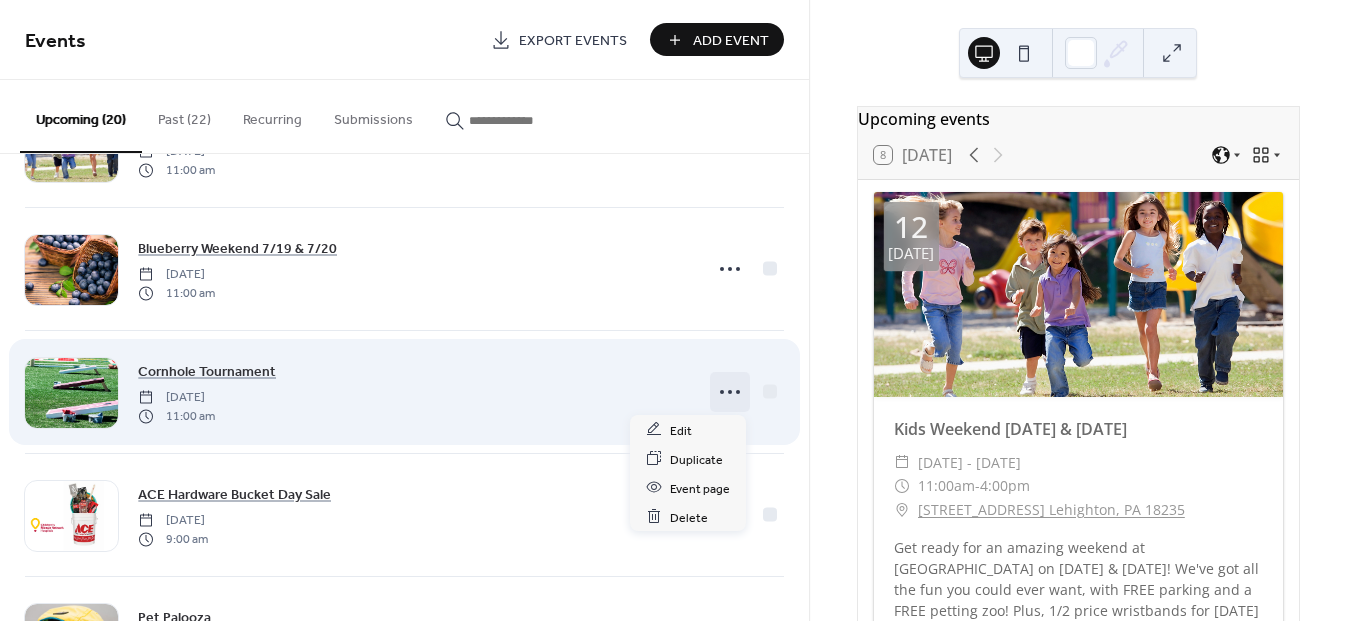 click 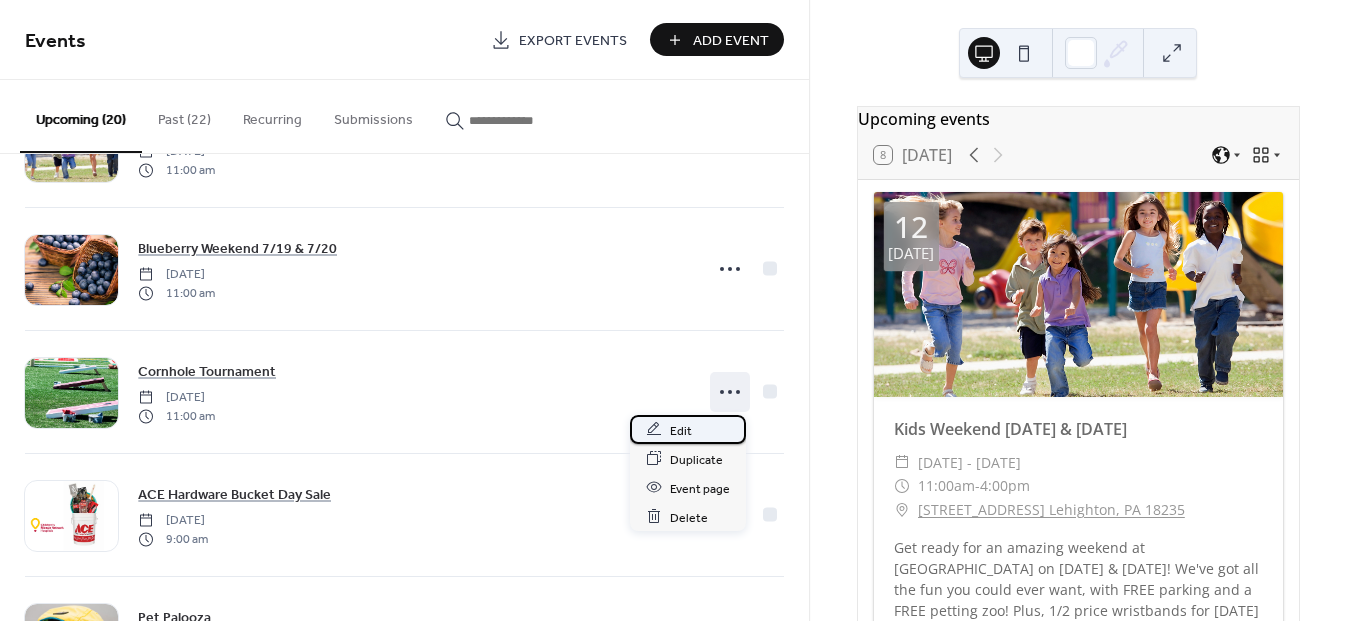 click on "Edit" at bounding box center [681, 430] 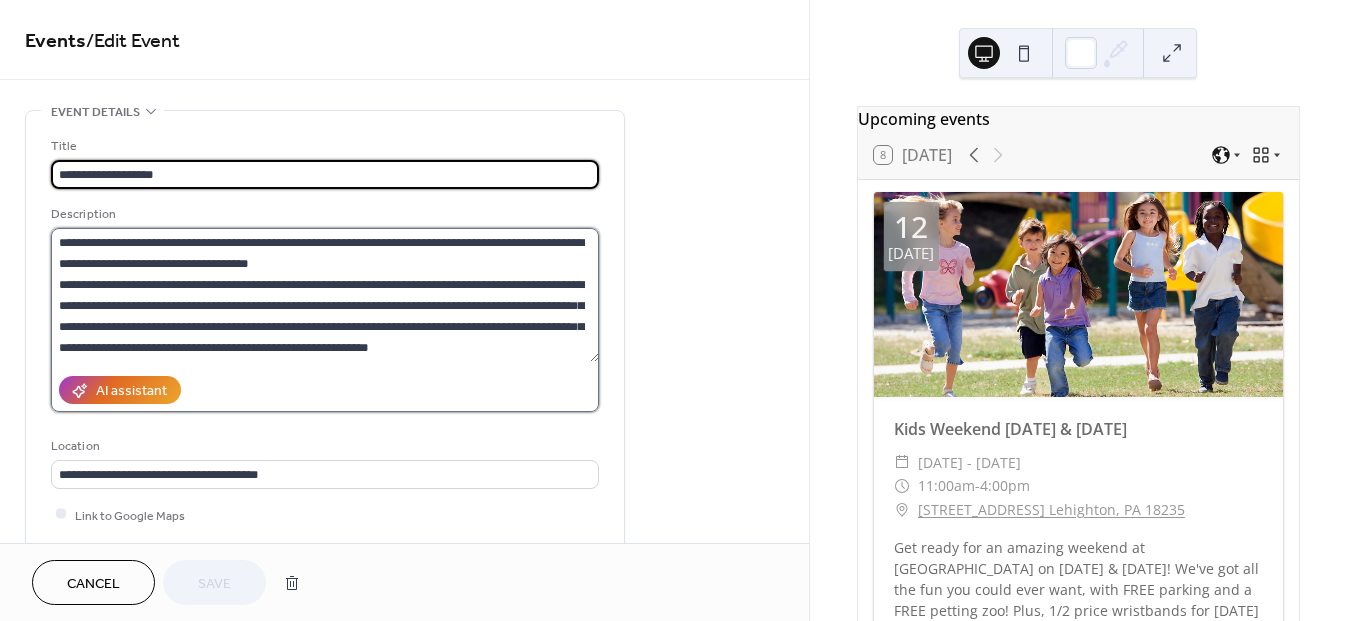 click on "**********" at bounding box center [325, 295] 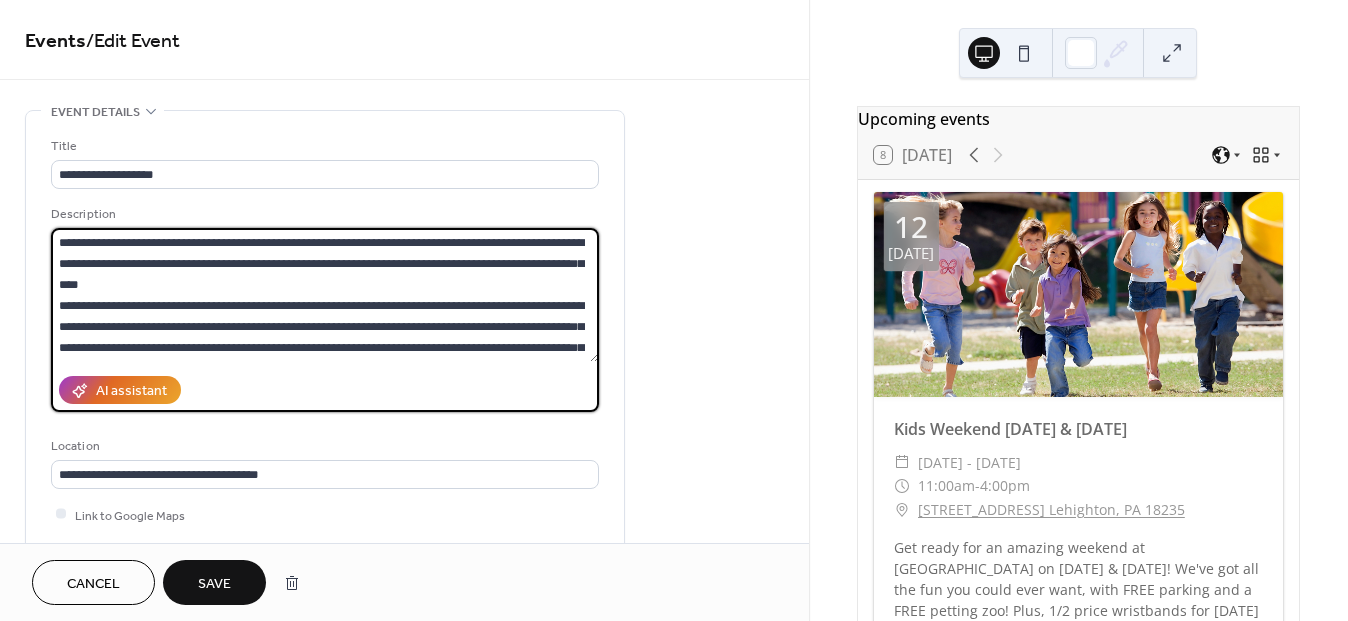 scroll, scrollTop: 99, scrollLeft: 0, axis: vertical 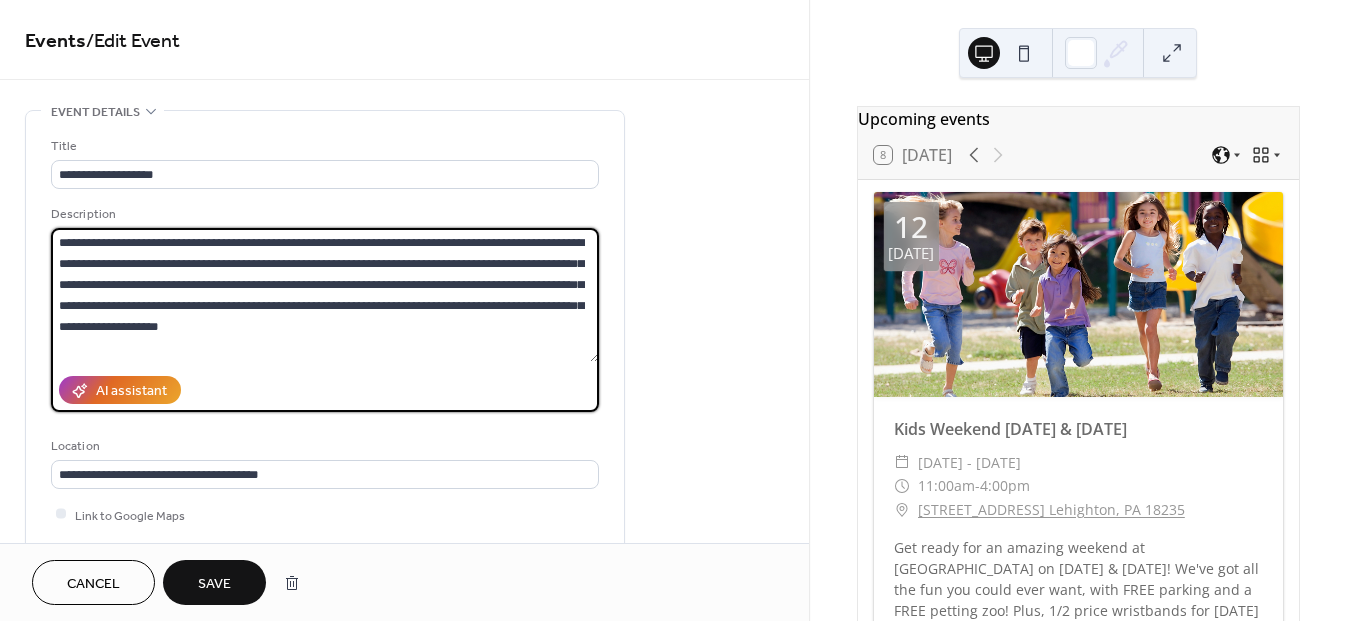 click on "**********" at bounding box center [325, 295] 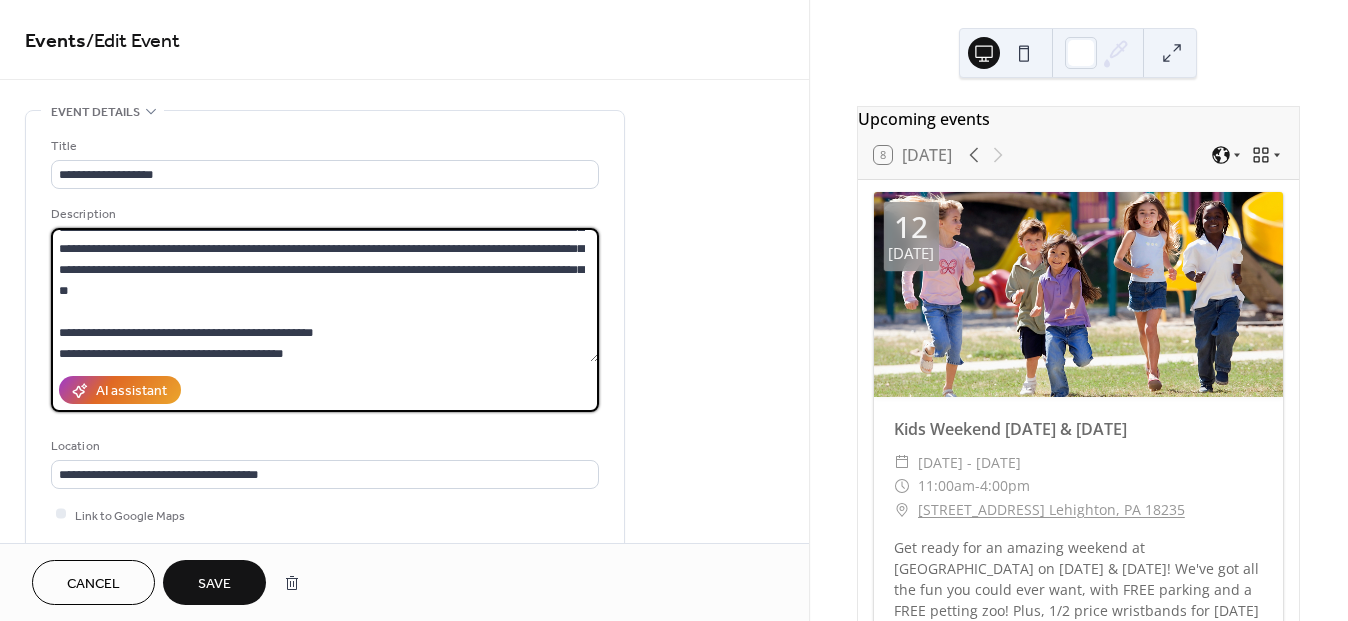 scroll, scrollTop: 63, scrollLeft: 0, axis: vertical 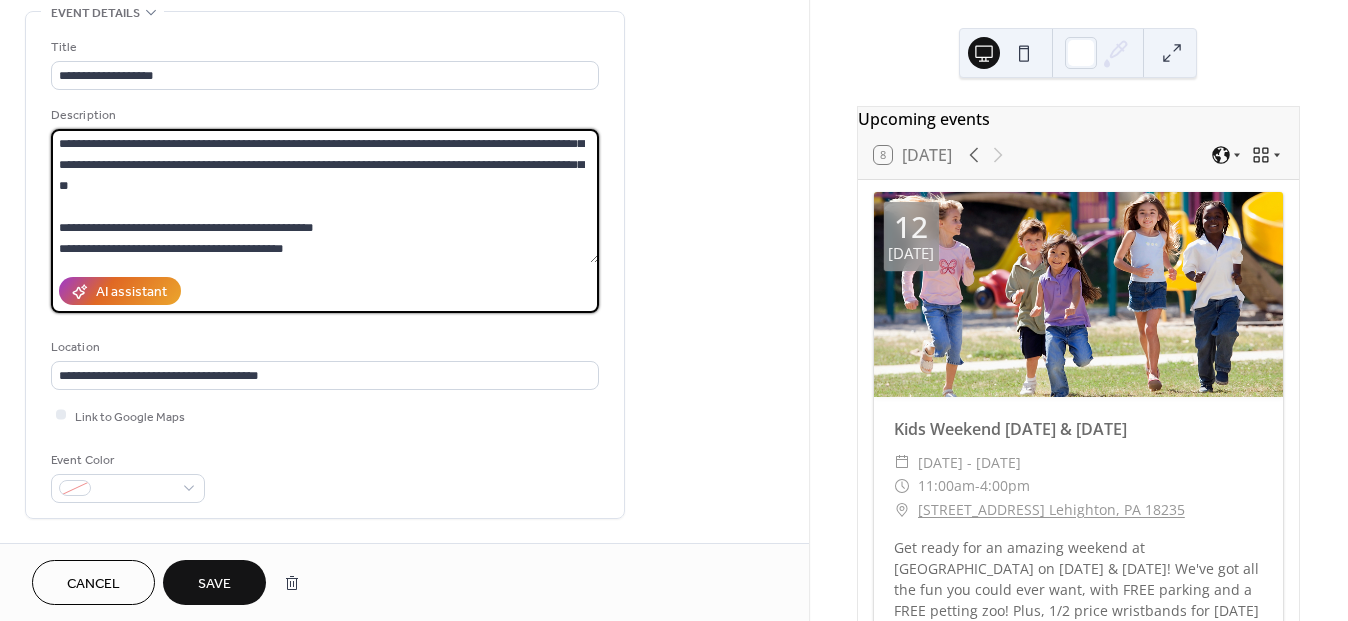 type on "**********" 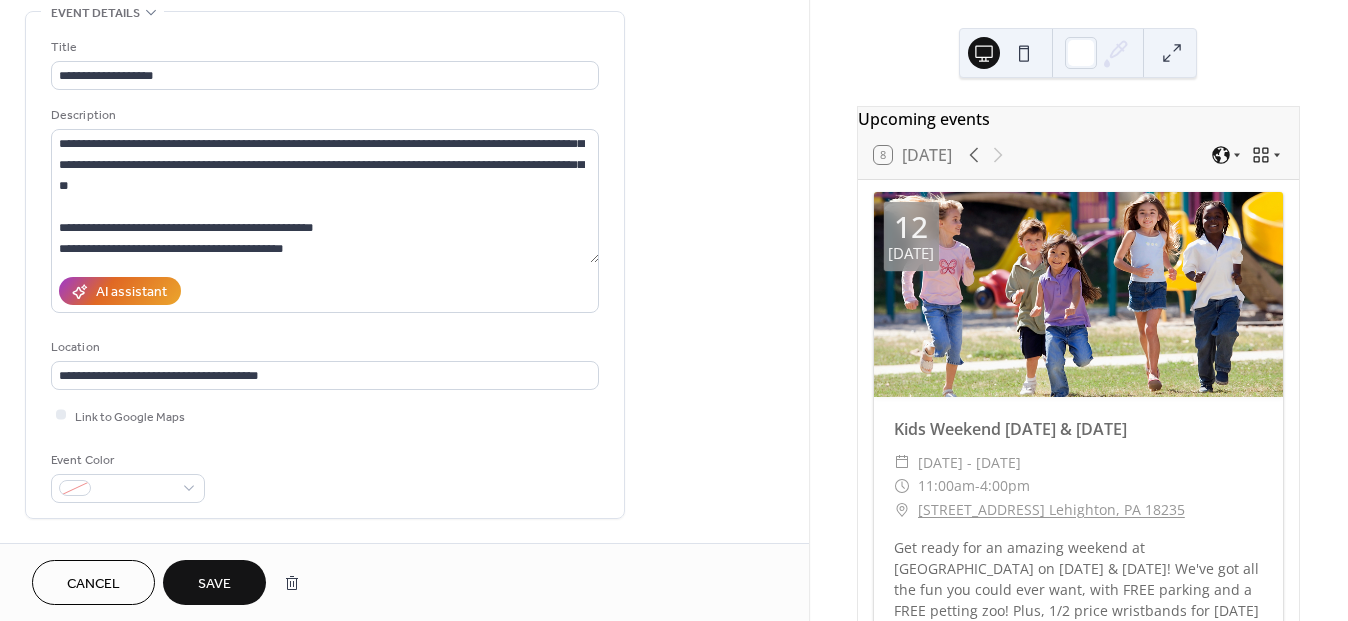 click on "Save" at bounding box center [214, 584] 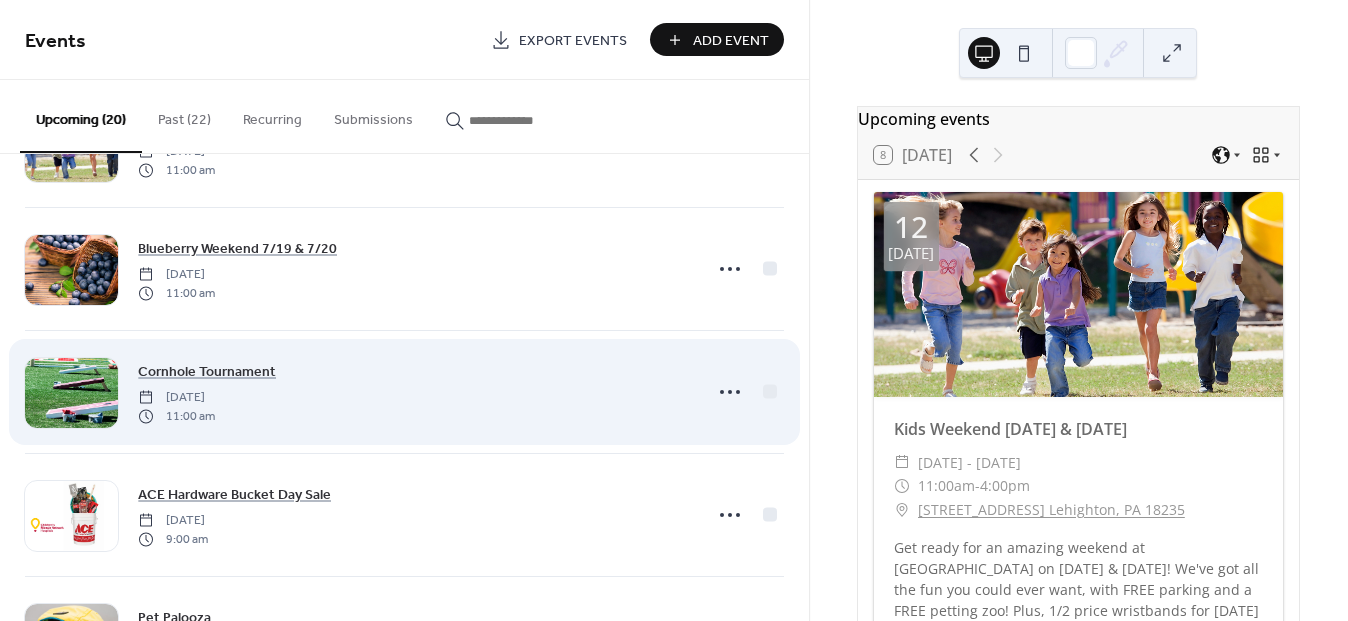 scroll, scrollTop: 199, scrollLeft: 0, axis: vertical 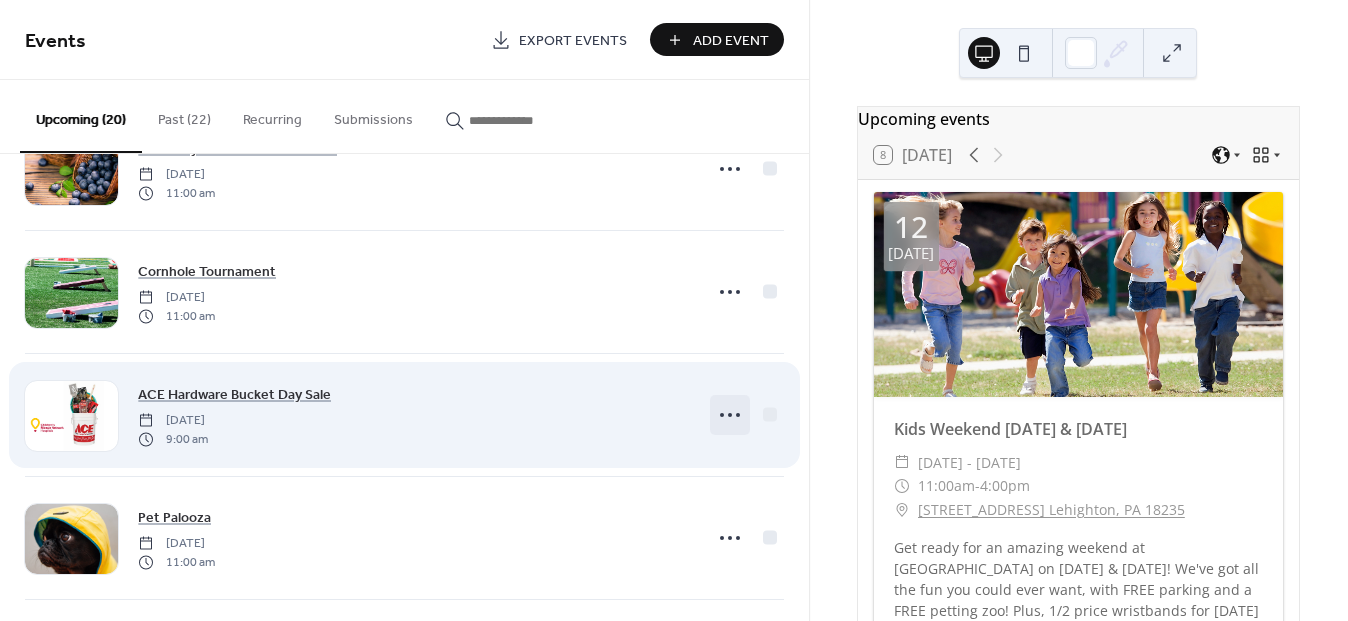 click 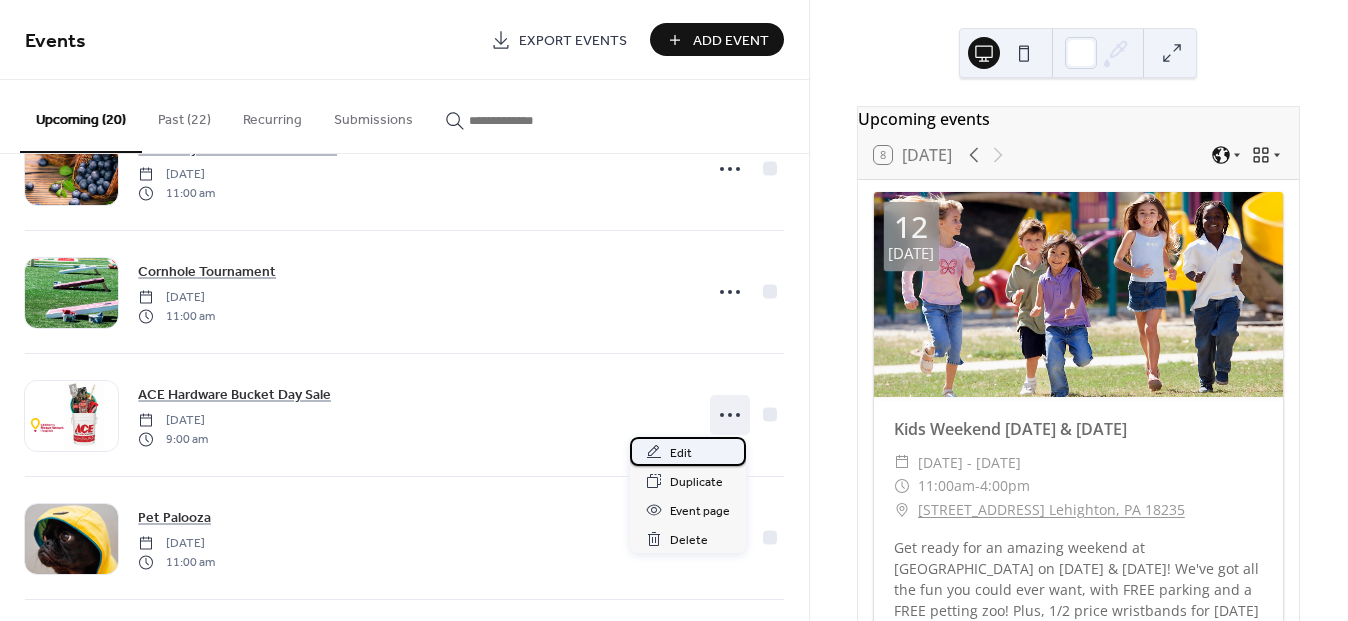 click on "Edit" at bounding box center (681, 453) 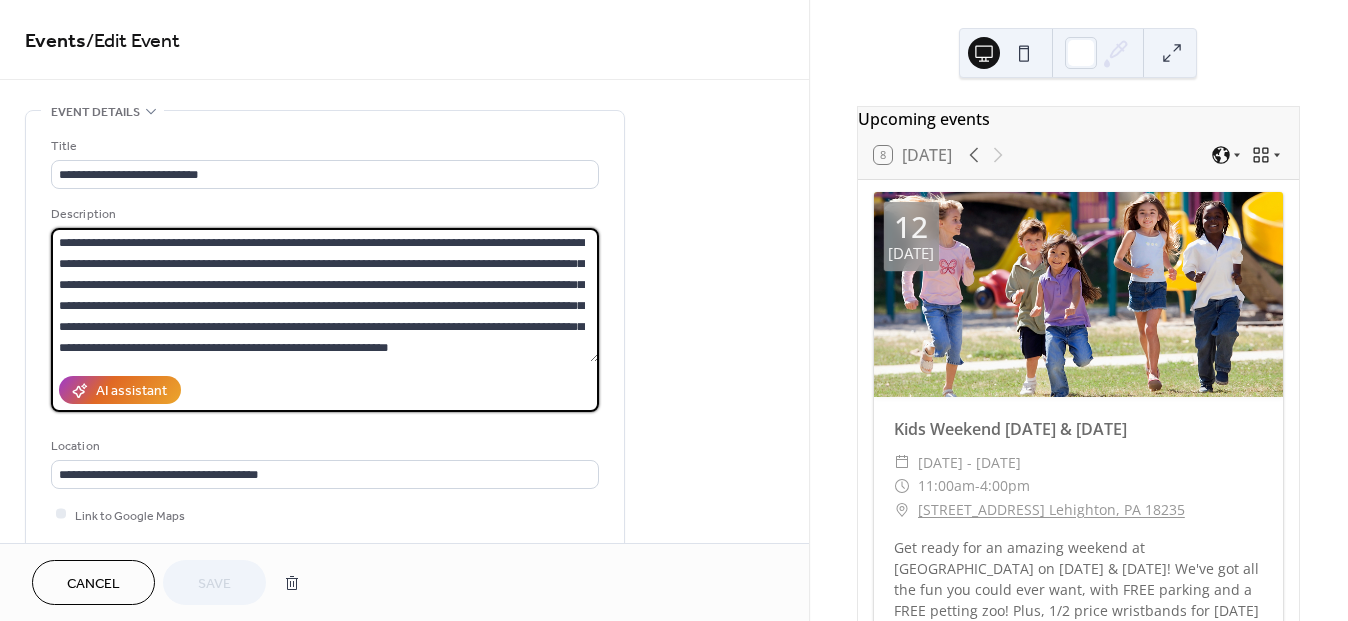 click on "**********" at bounding box center (325, 295) 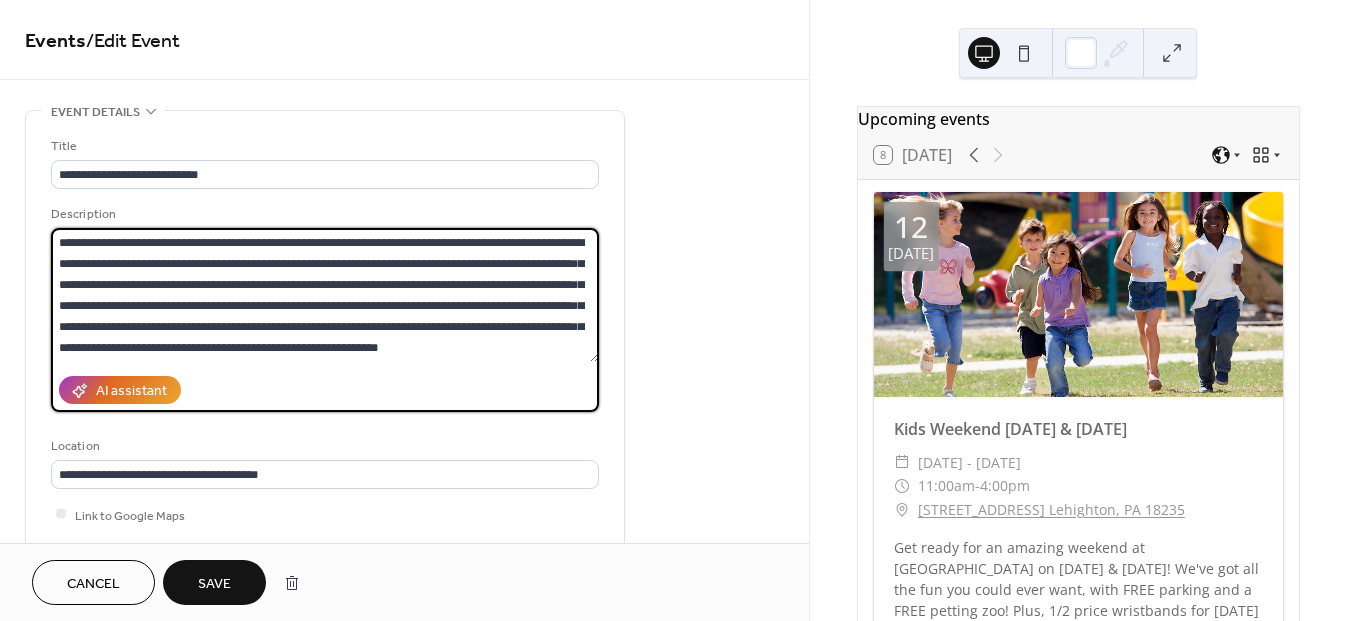 click on "**********" at bounding box center (325, 295) 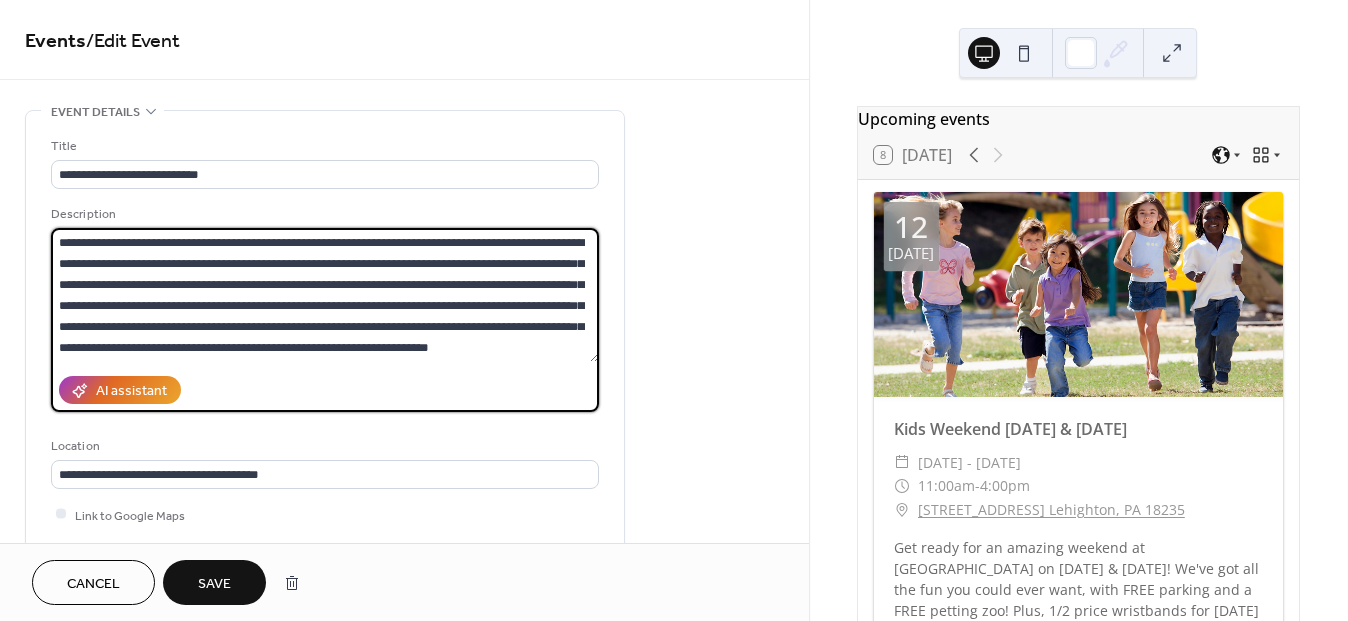 click on "**********" at bounding box center (325, 295) 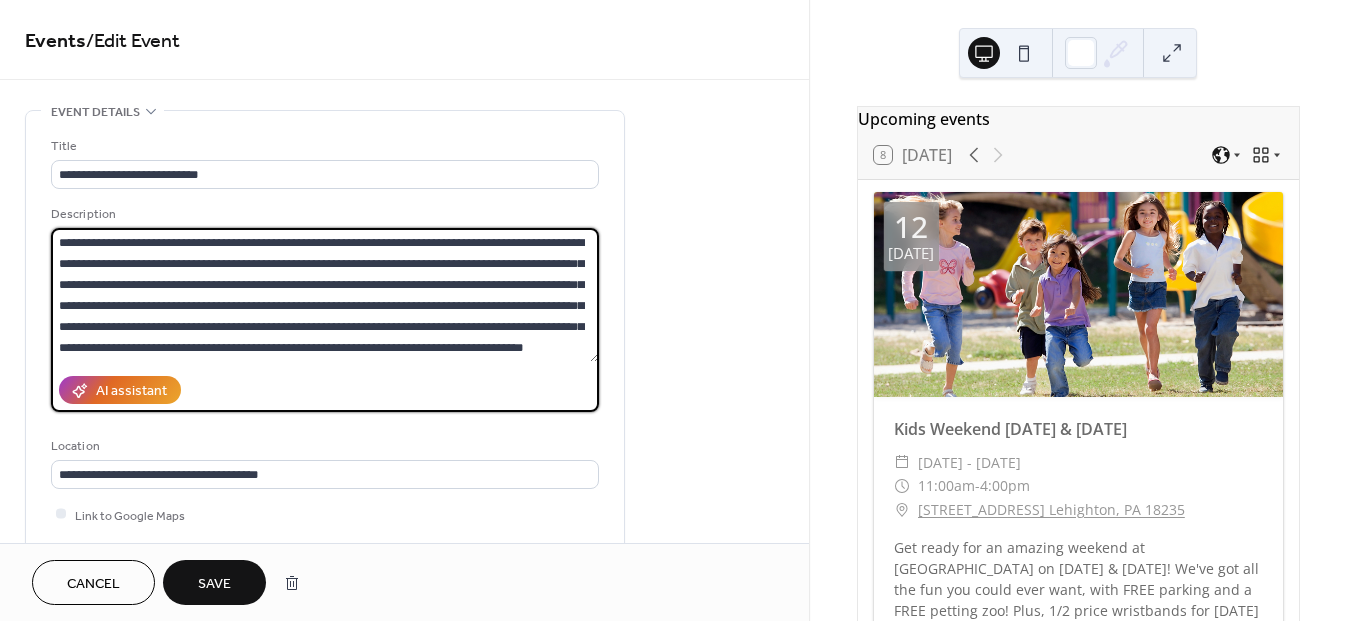 type on "**********" 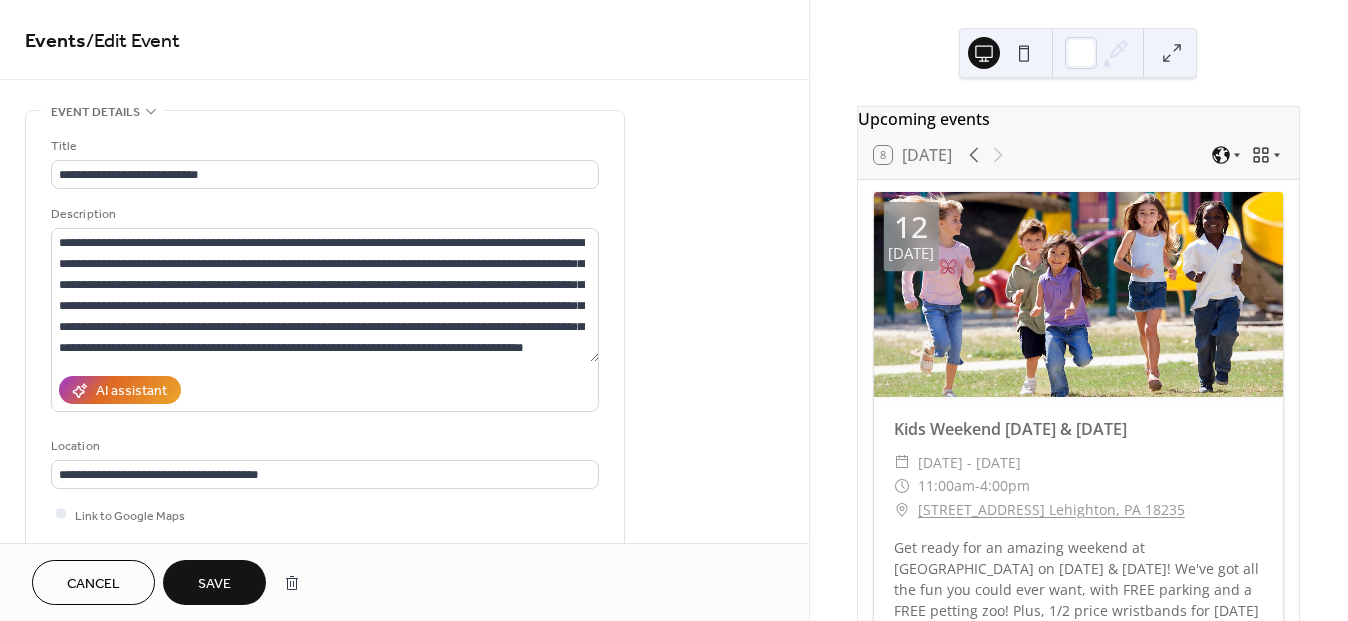 click on "Save" at bounding box center (214, 584) 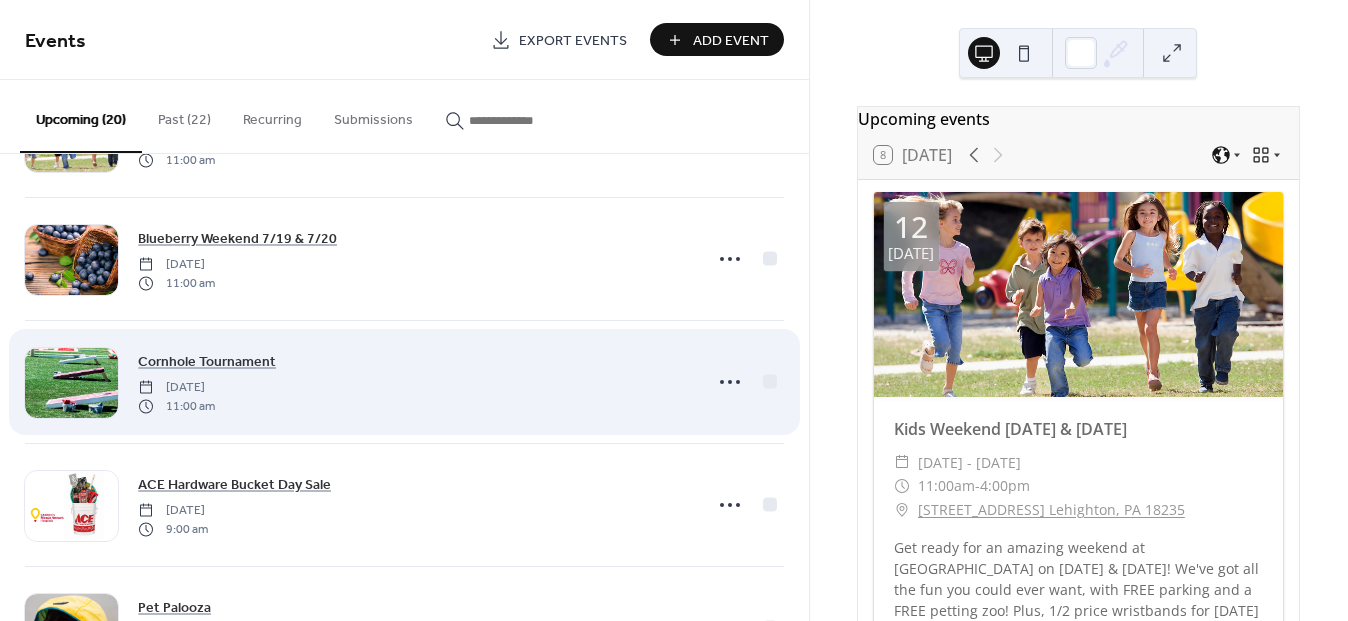 scroll, scrollTop: 300, scrollLeft: 0, axis: vertical 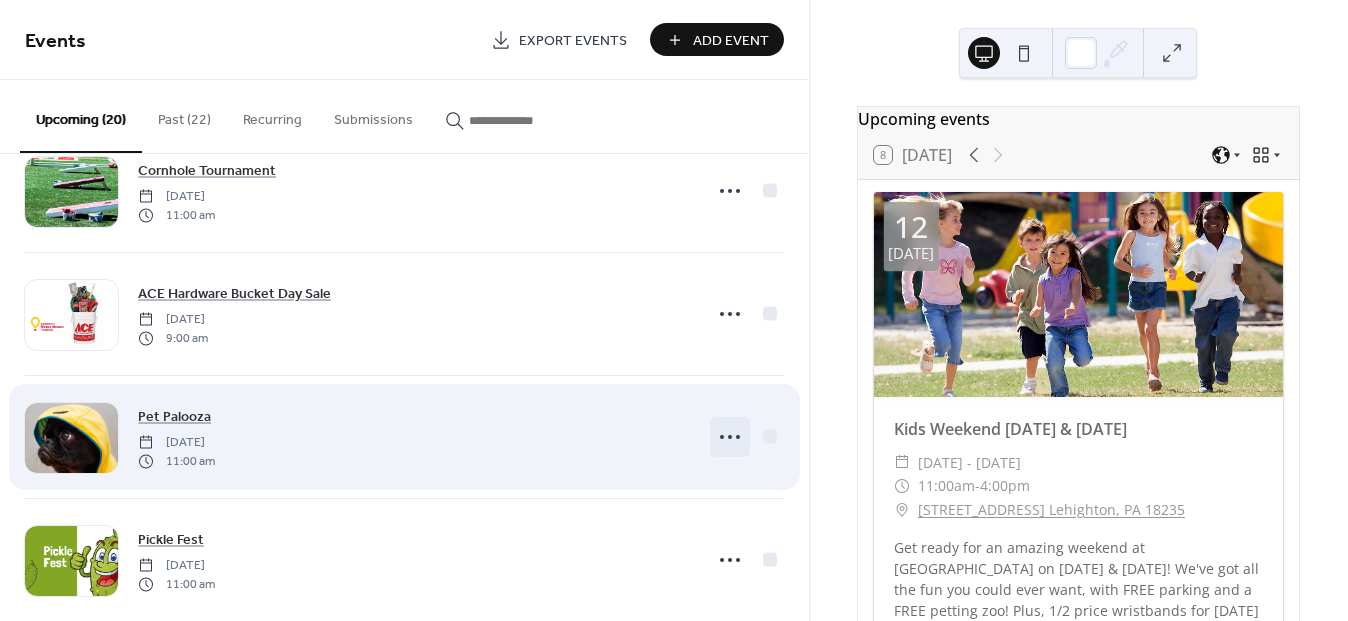 click 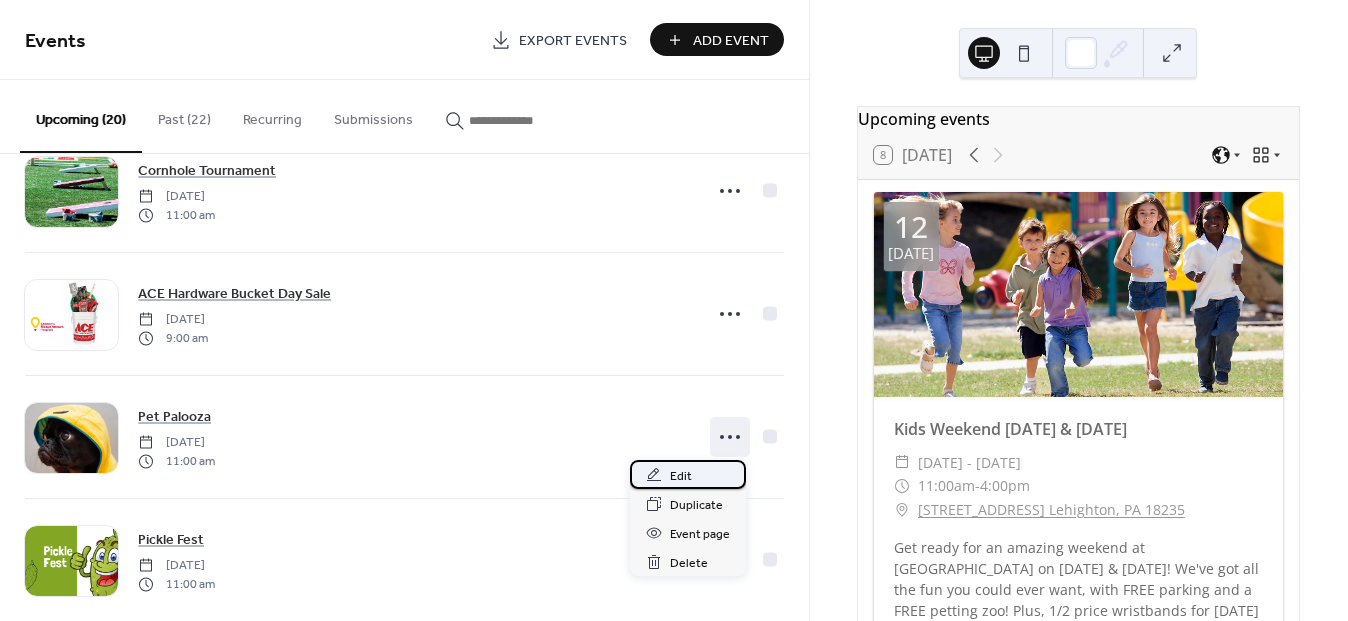 click on "Edit" at bounding box center [681, 476] 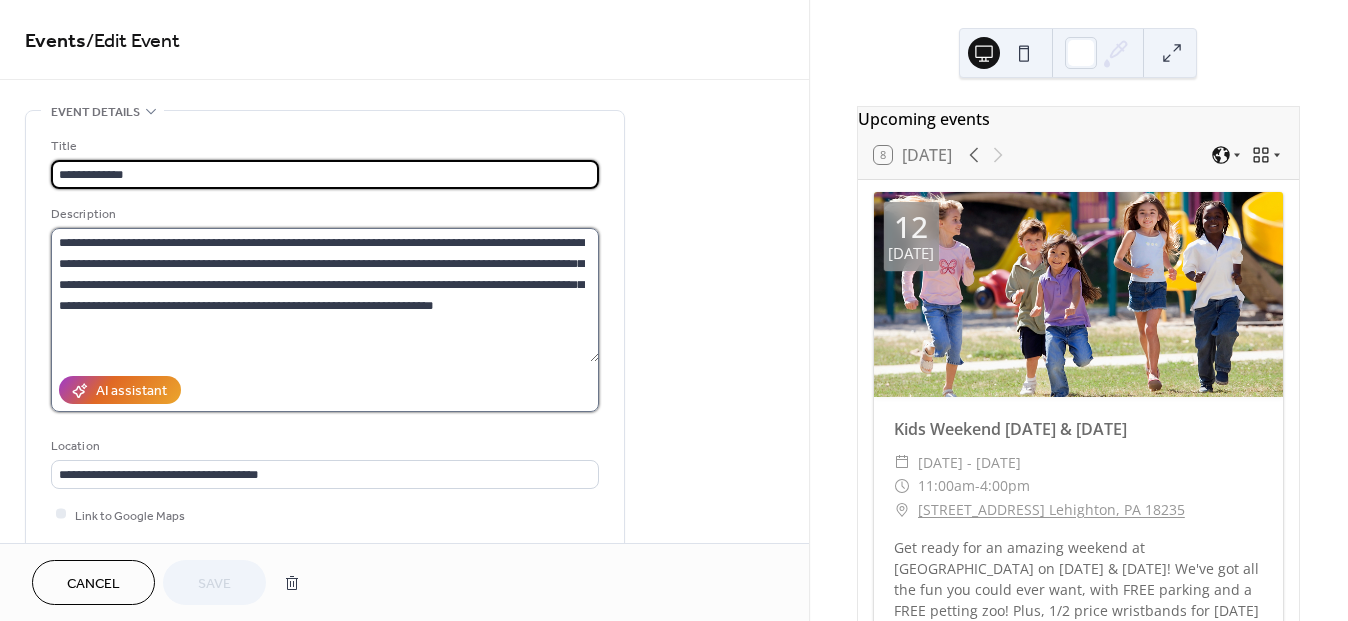 click on "**********" at bounding box center (325, 295) 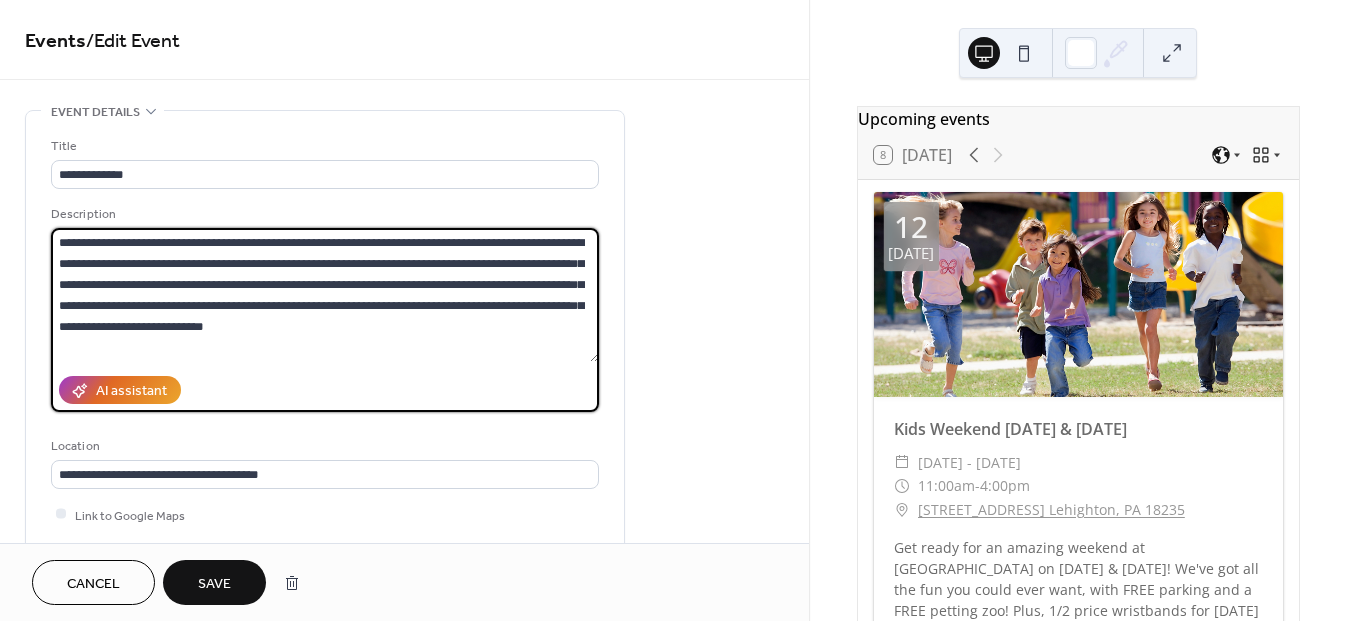 click on "**********" at bounding box center (325, 295) 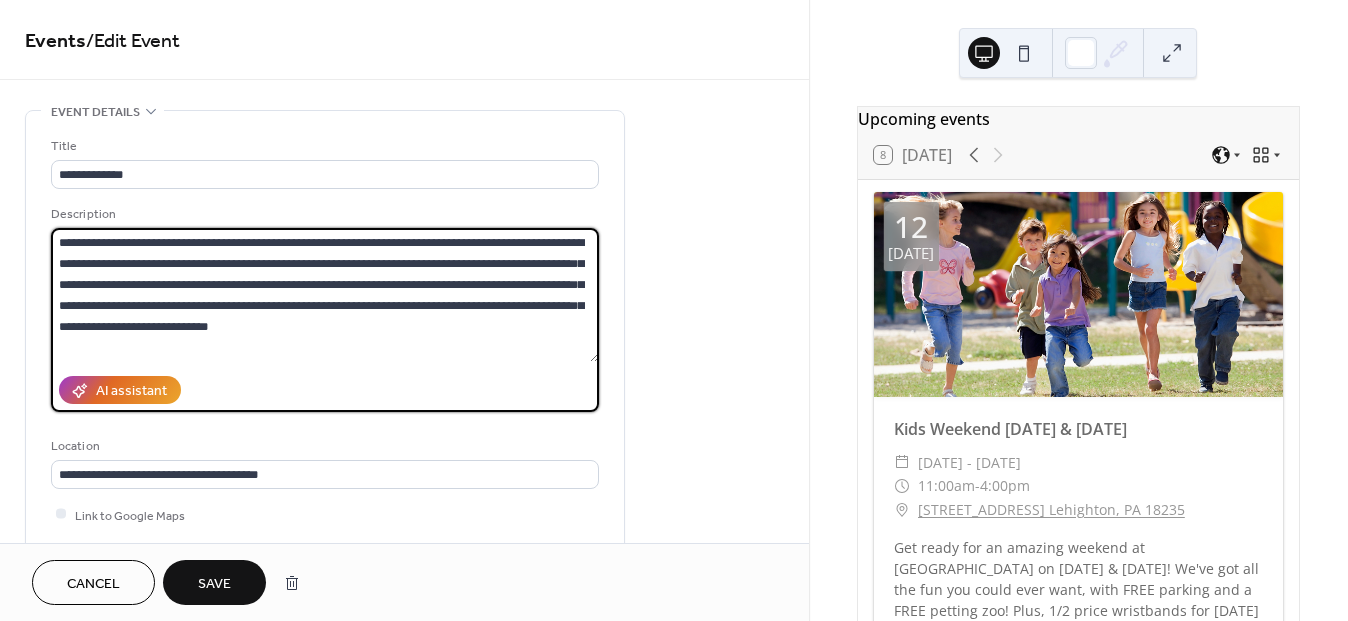 click on "**********" at bounding box center (325, 295) 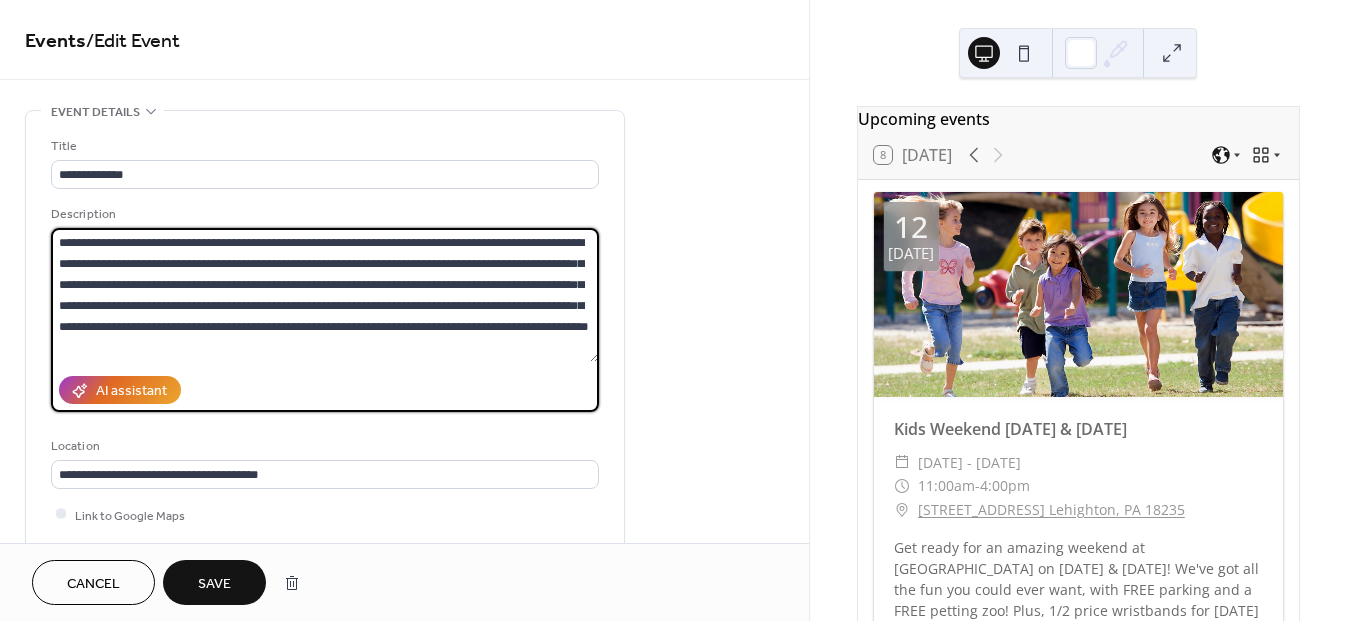 click on "**********" at bounding box center [325, 295] 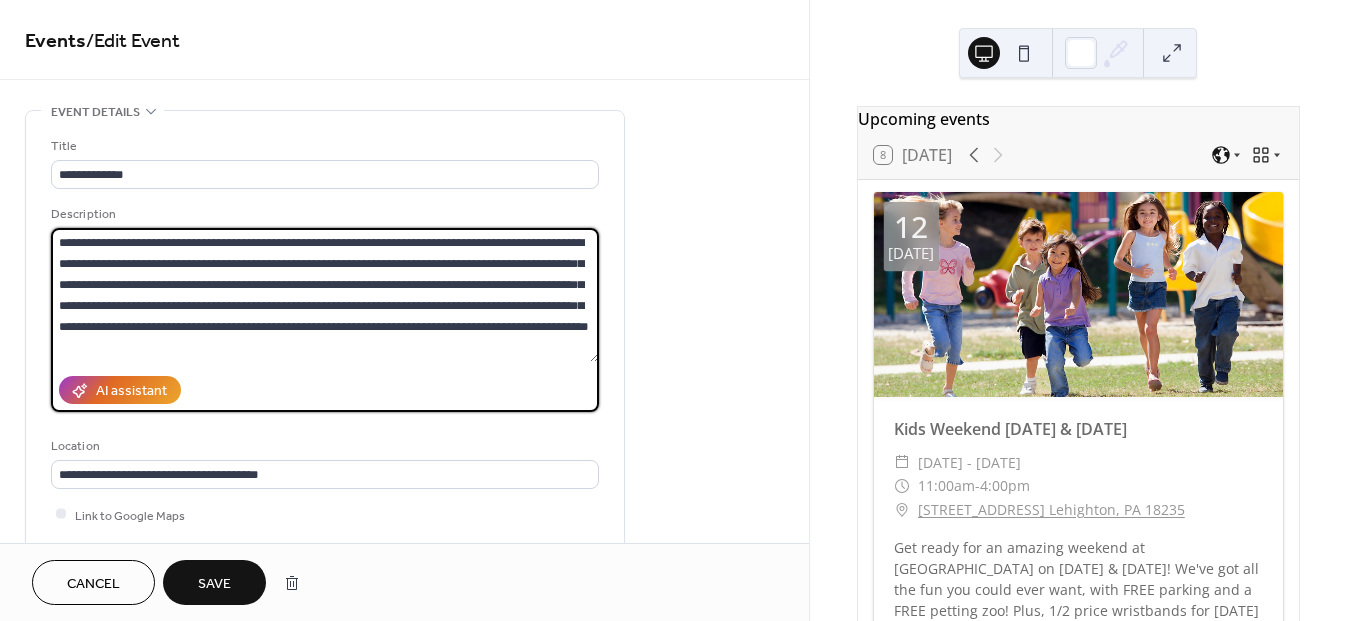 drag, startPoint x: 291, startPoint y: 350, endPoint x: 58, endPoint y: 249, distance: 253.9488 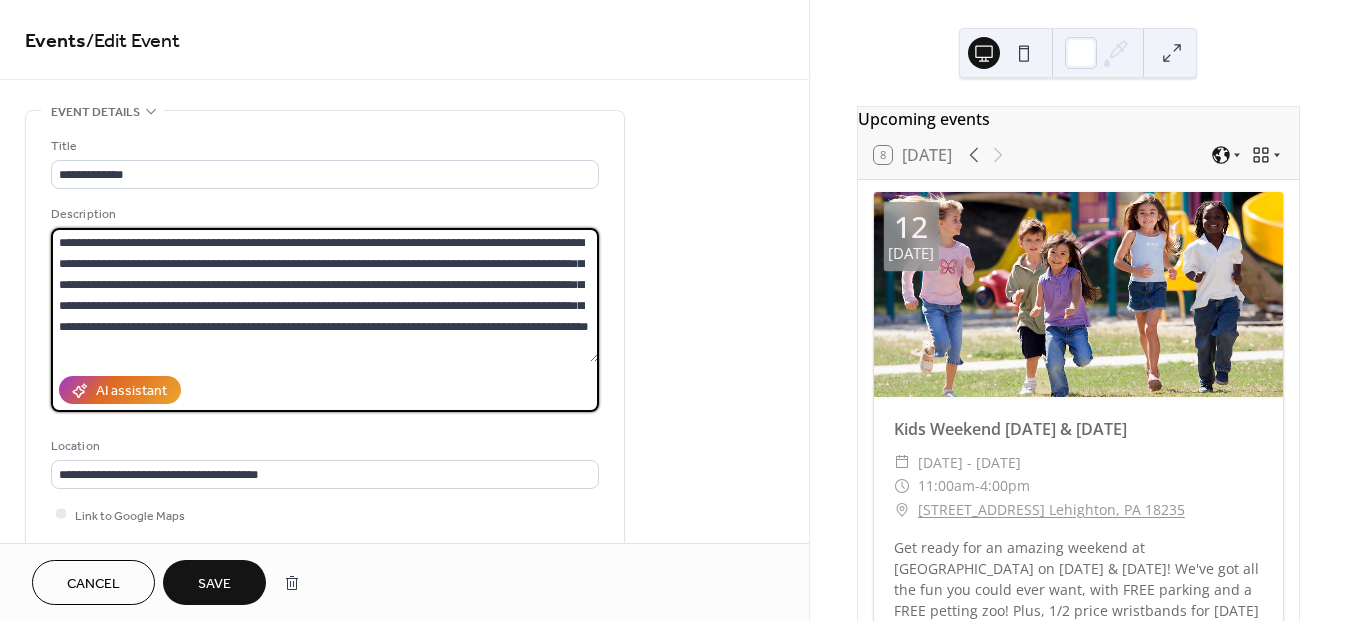 click on "**********" at bounding box center (325, 295) 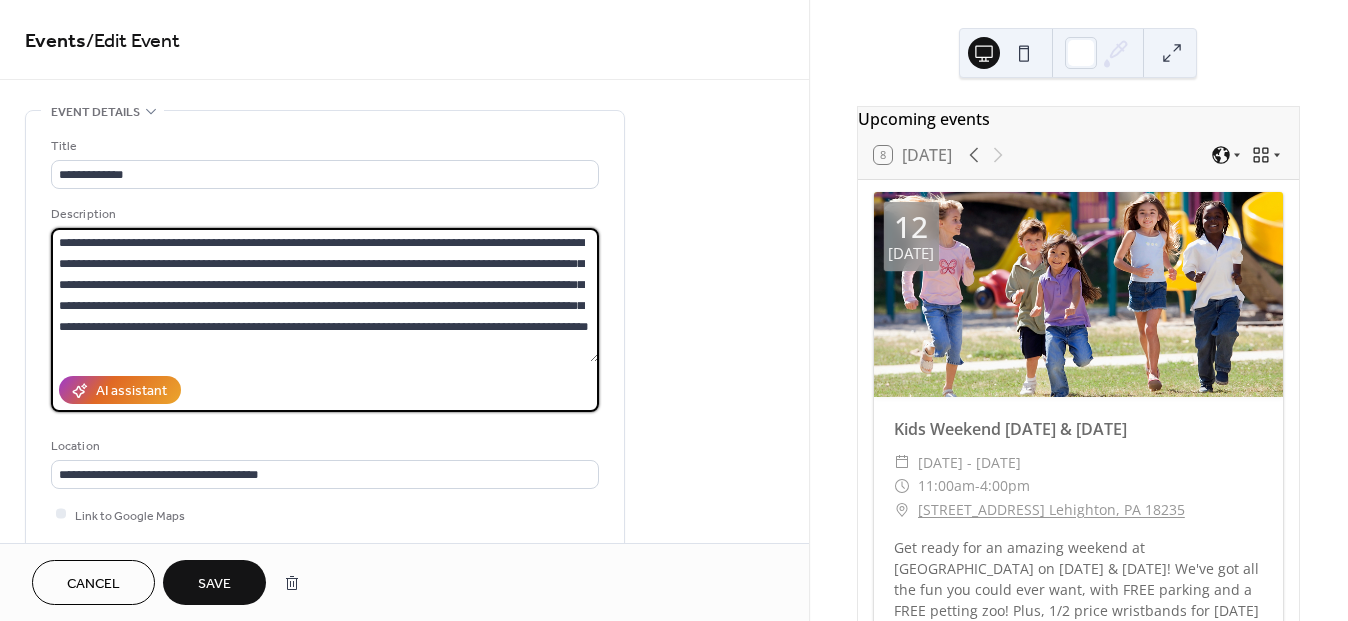 paste 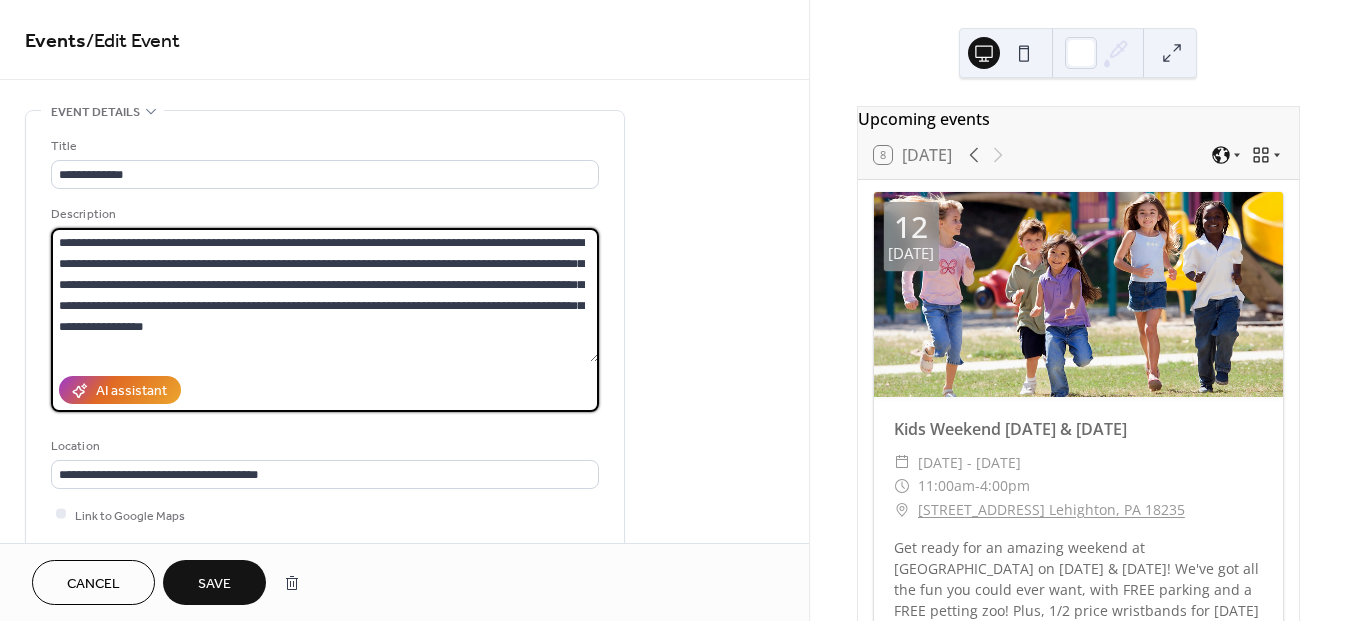 type on "**********" 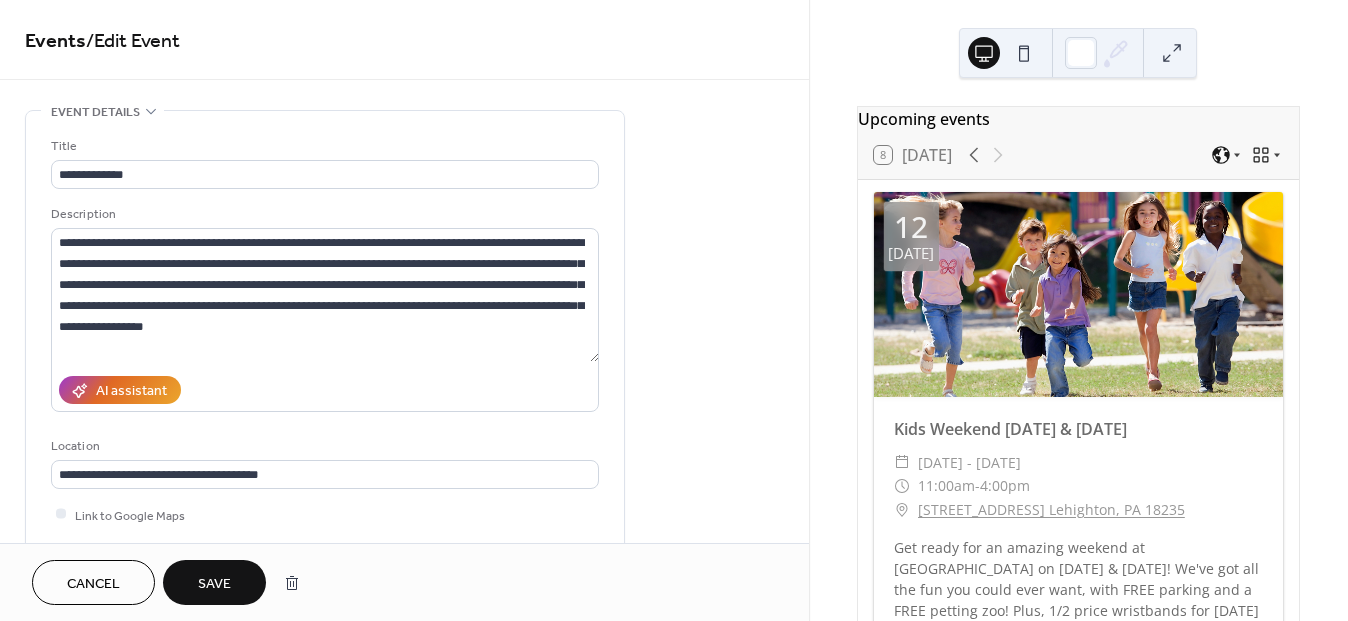 click on "Save" at bounding box center [214, 584] 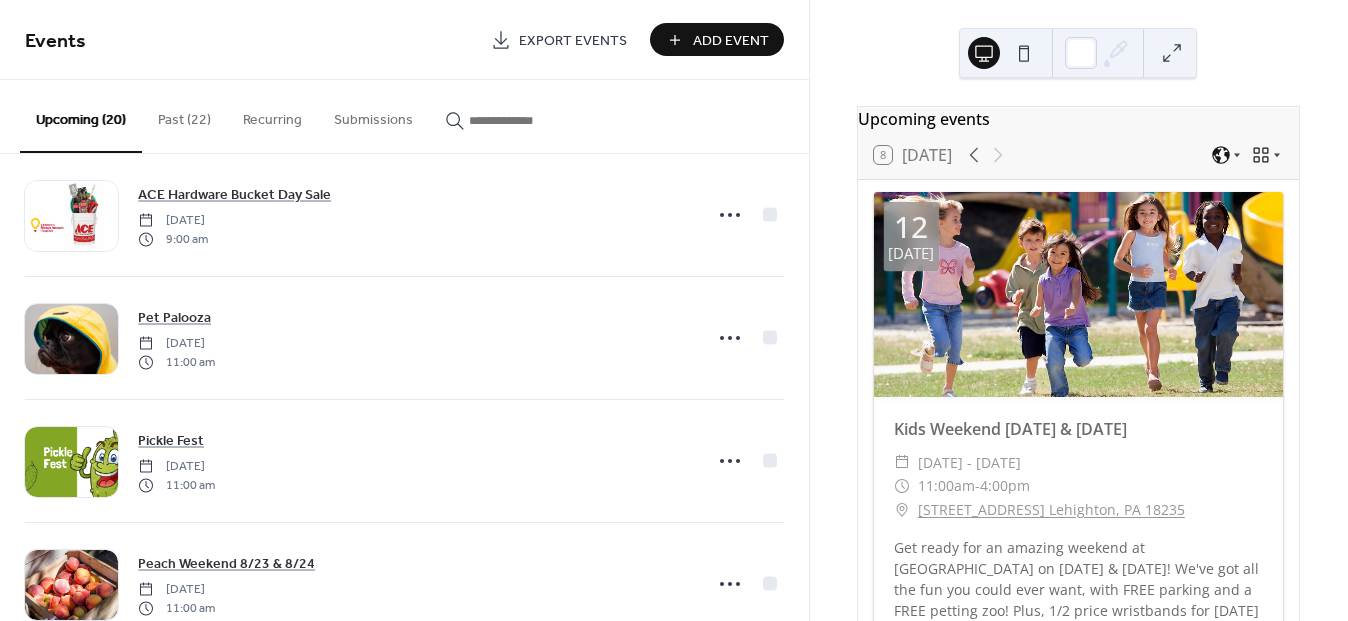 scroll, scrollTop: 499, scrollLeft: 0, axis: vertical 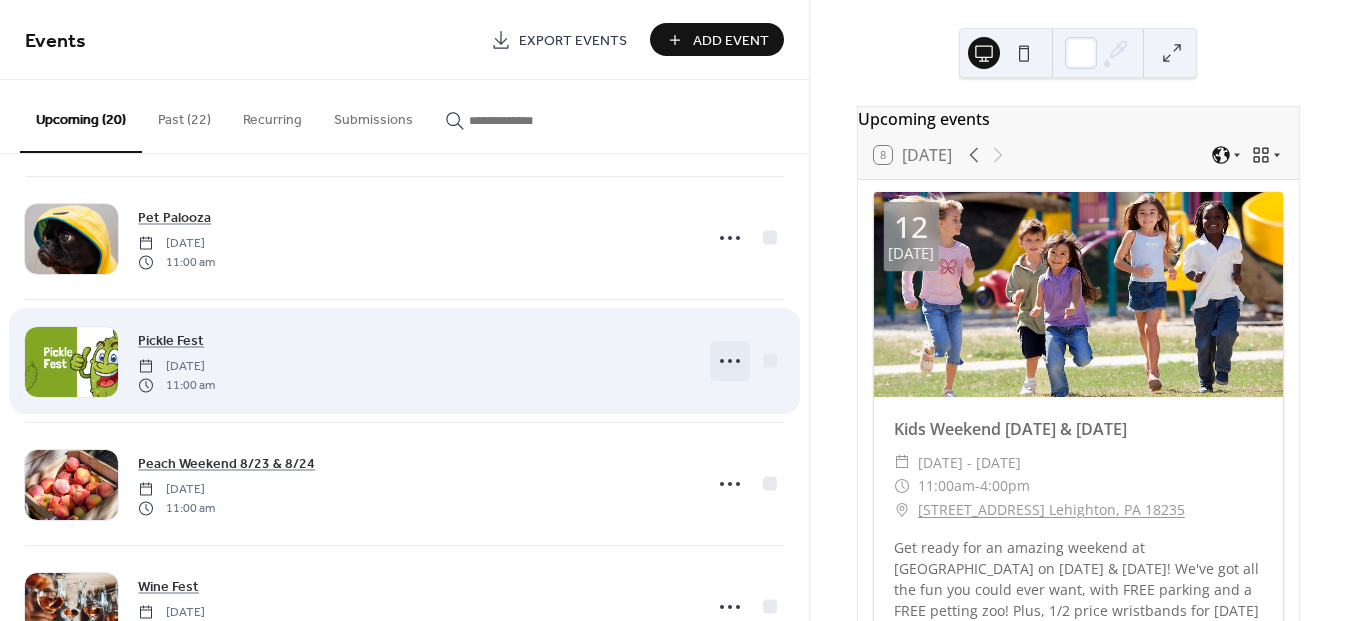 click 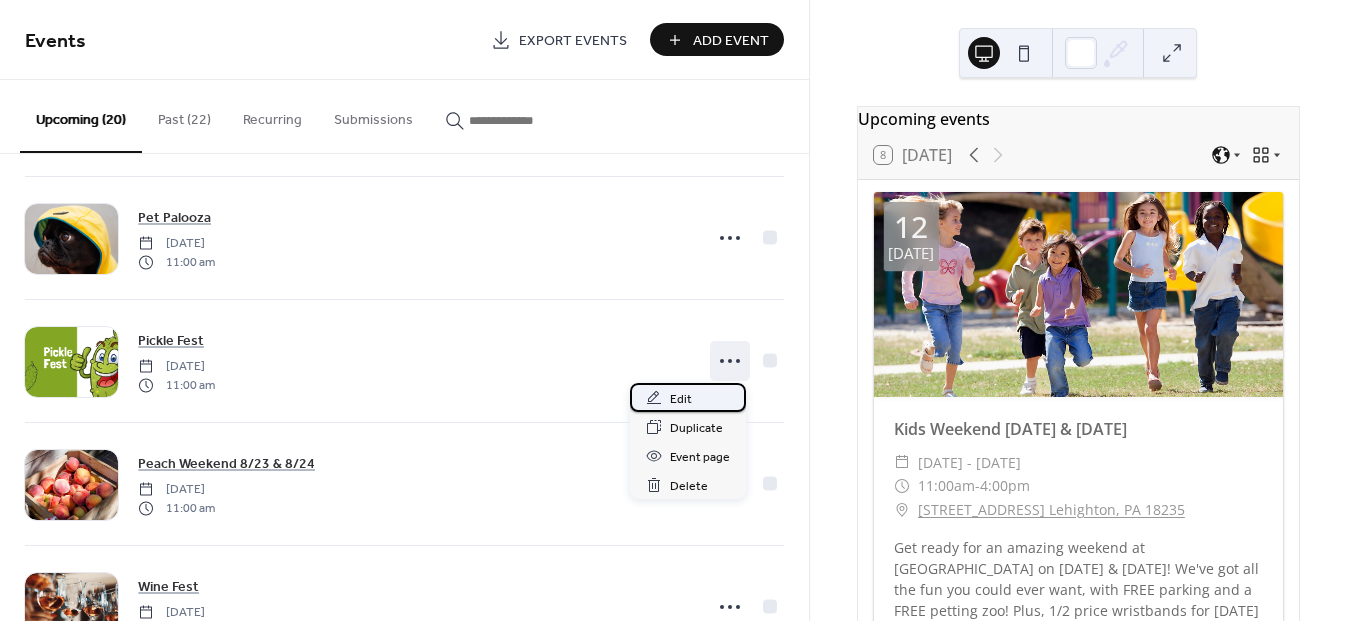 click on "Edit" at bounding box center (688, 397) 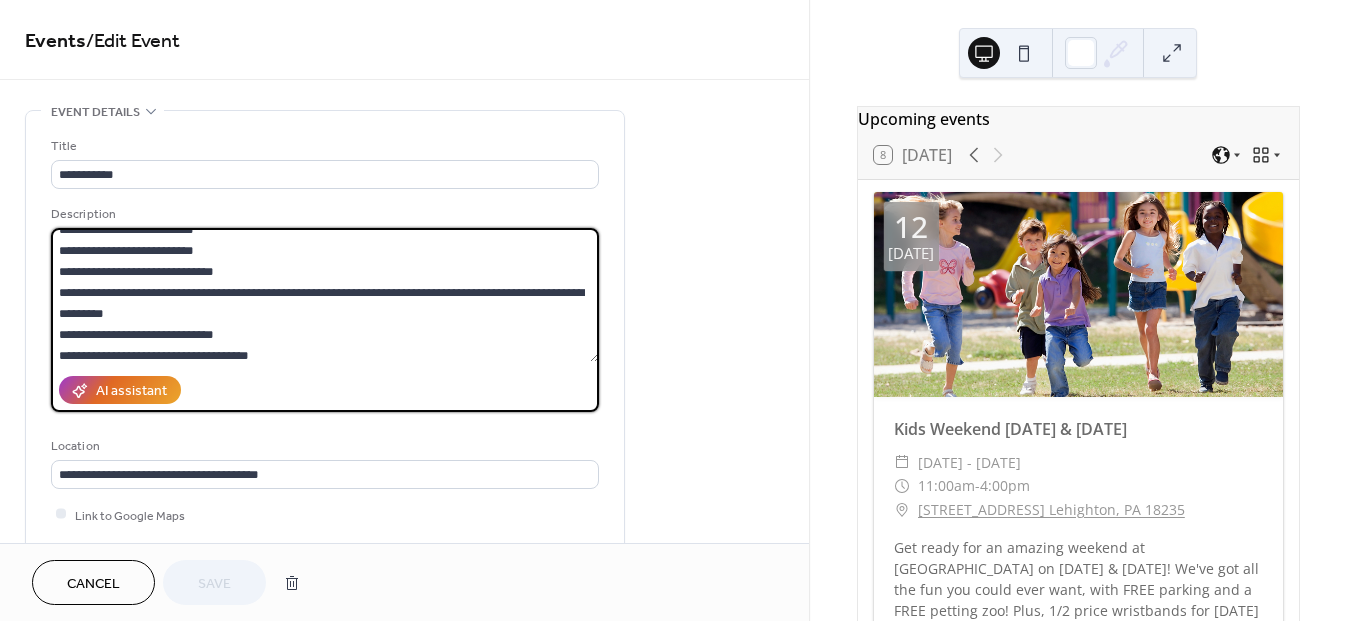 scroll, scrollTop: 189, scrollLeft: 0, axis: vertical 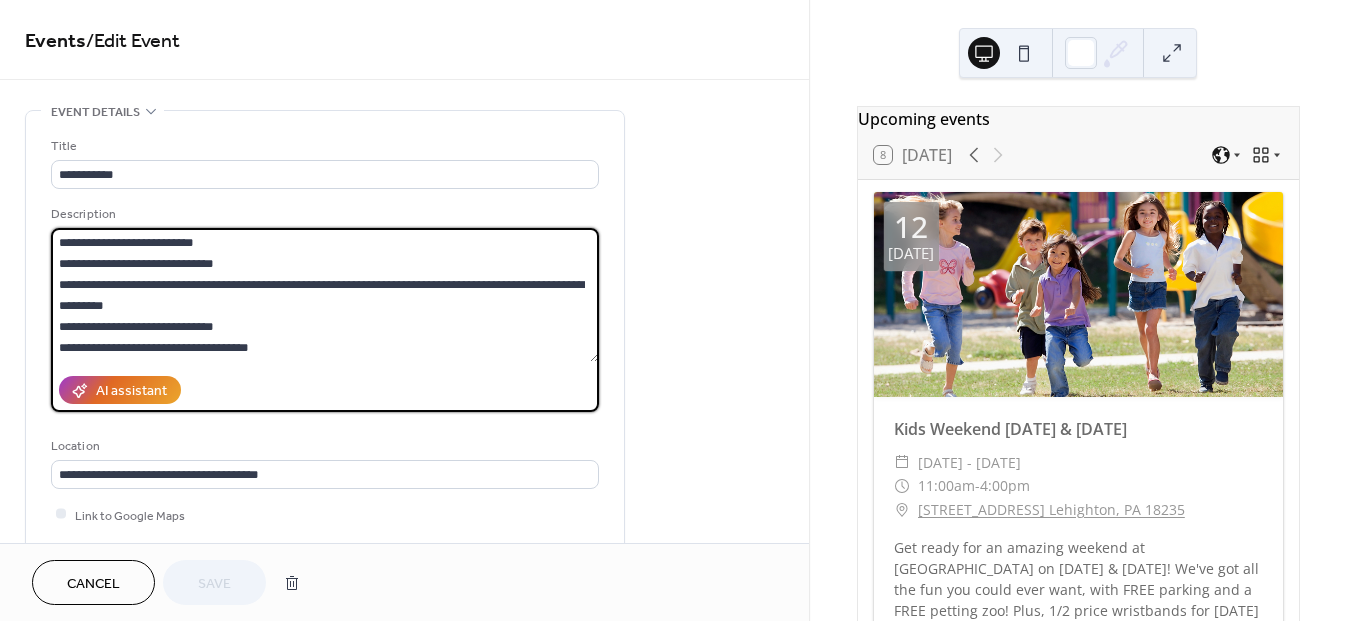 drag, startPoint x: 449, startPoint y: 280, endPoint x: 257, endPoint y: 271, distance: 192.21082 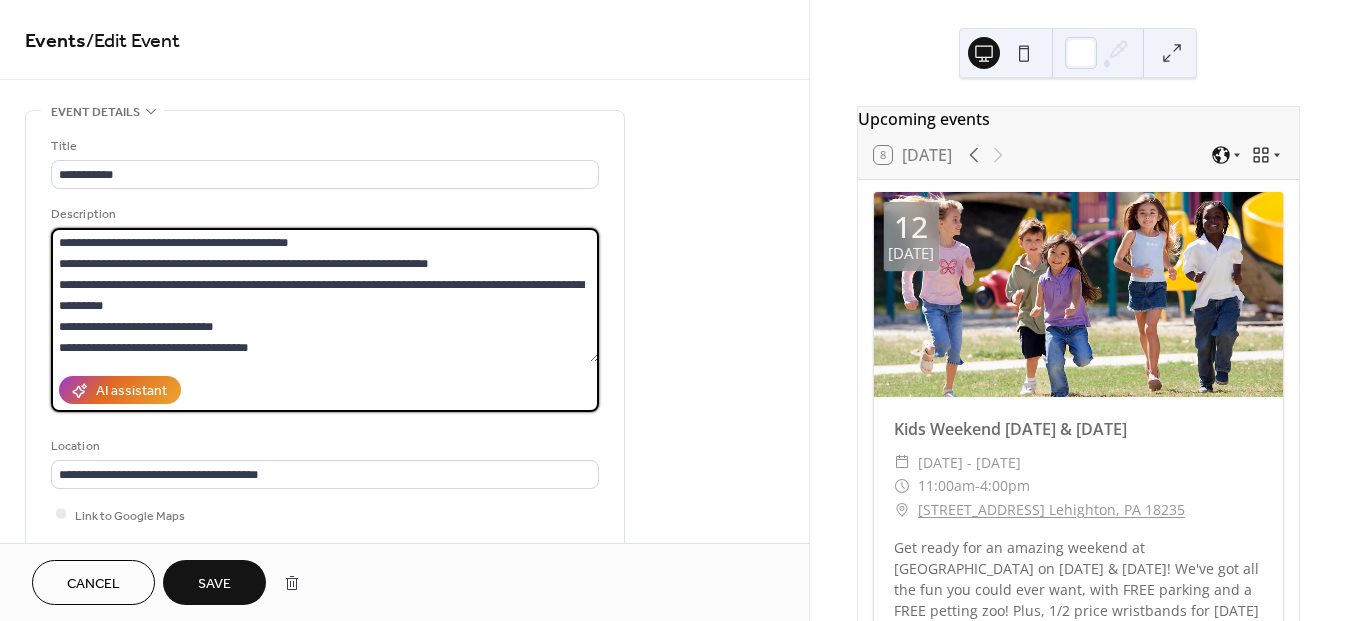 scroll, scrollTop: 21, scrollLeft: 0, axis: vertical 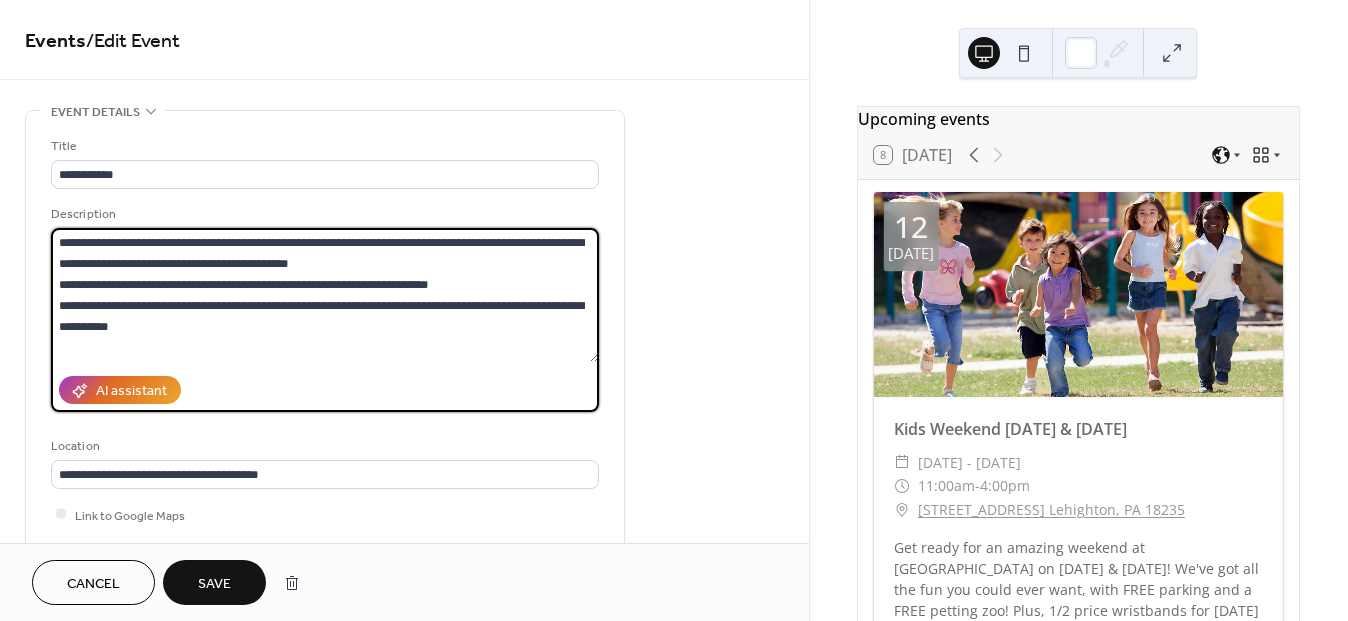 click on "**********" at bounding box center (325, 295) 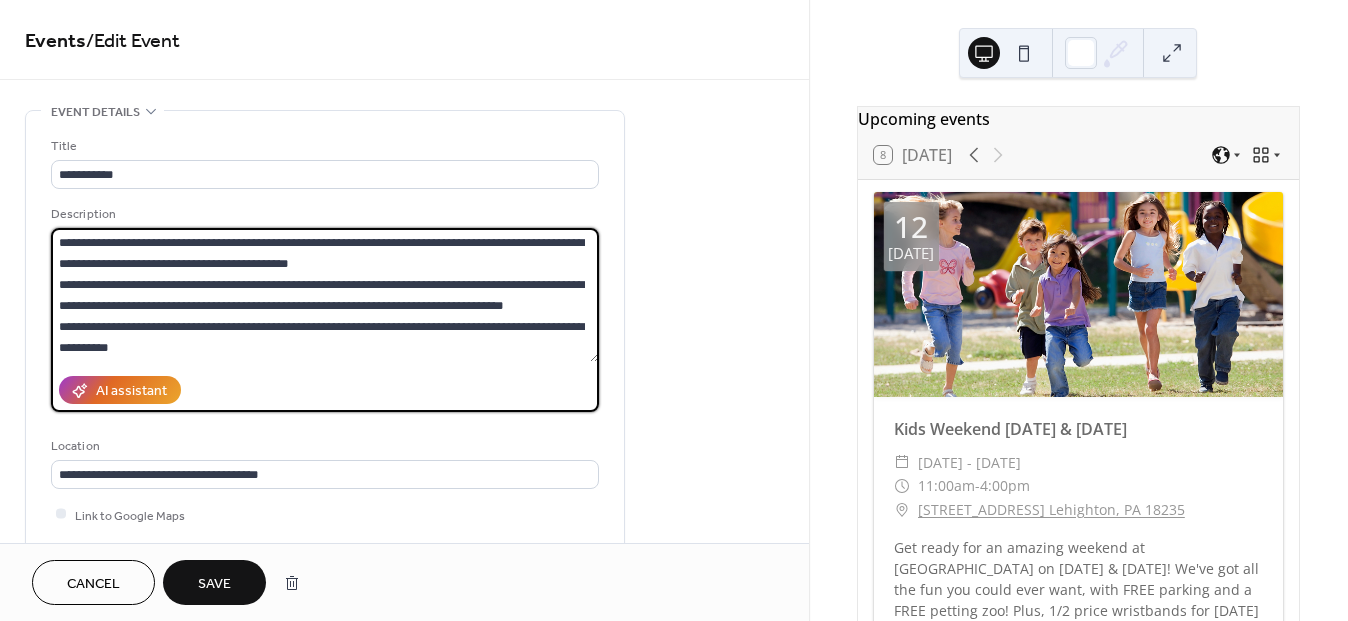 drag, startPoint x: 531, startPoint y: 325, endPoint x: 276, endPoint y: 325, distance: 255 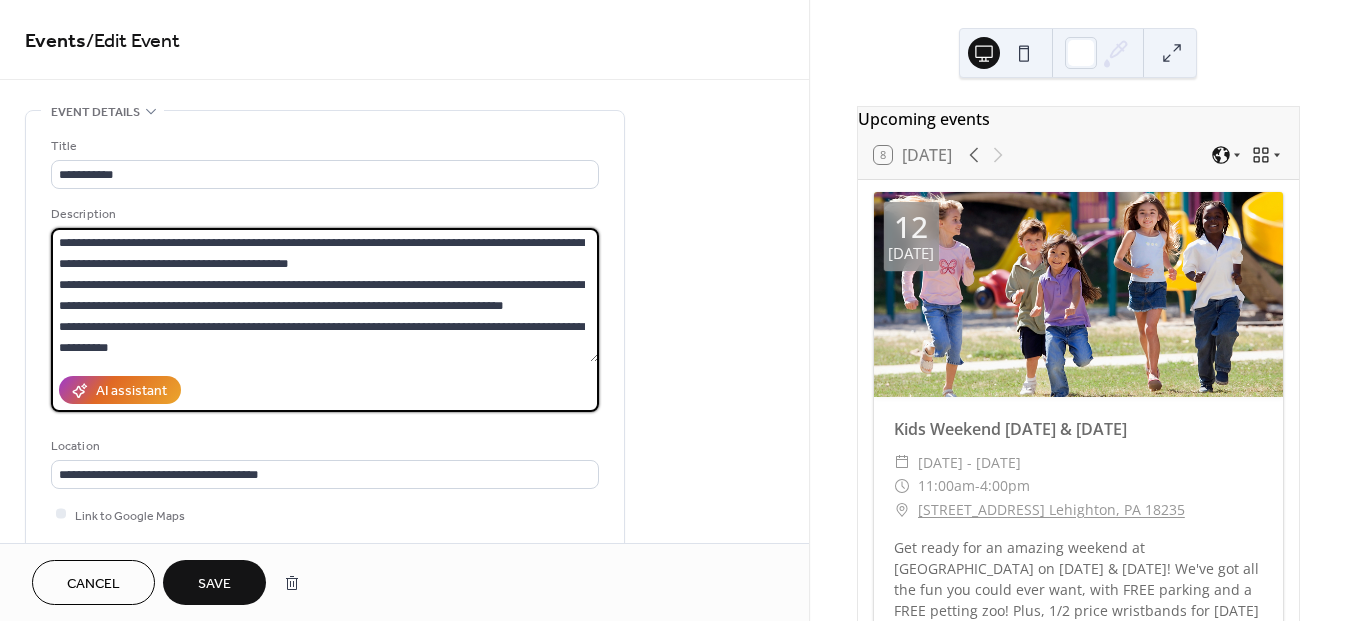 click on "**********" at bounding box center [325, 295] 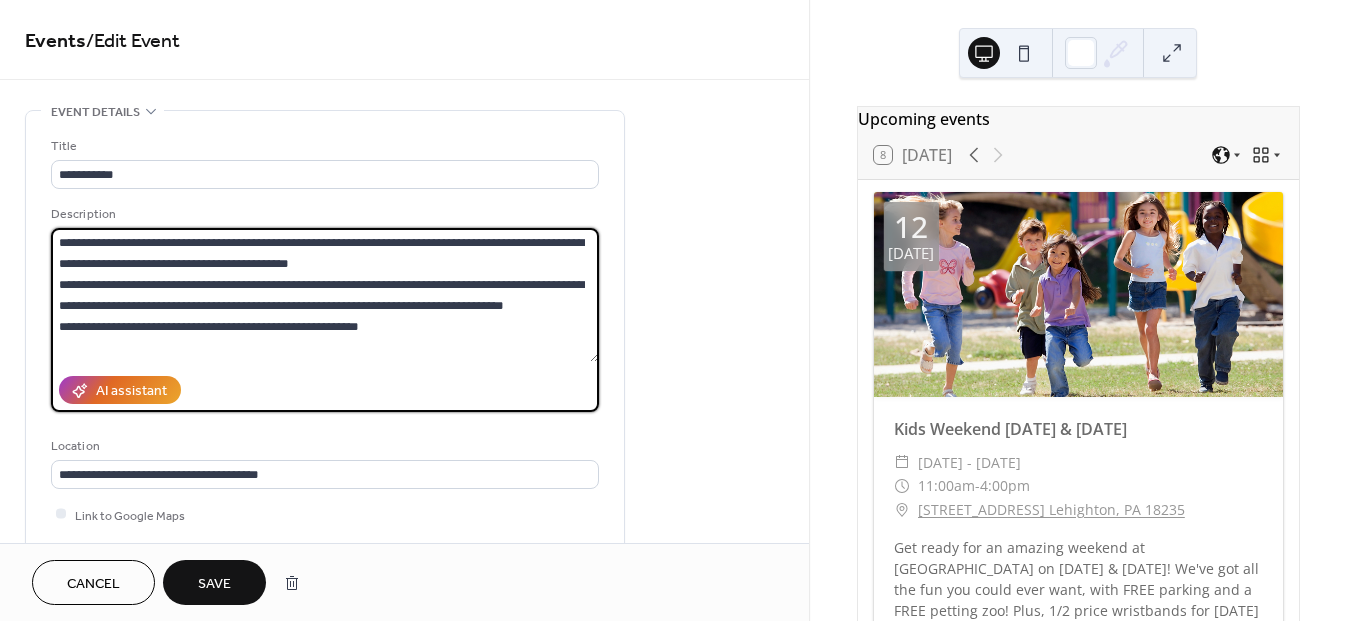 drag, startPoint x: 380, startPoint y: 324, endPoint x: 271, endPoint y: 323, distance: 109.004585 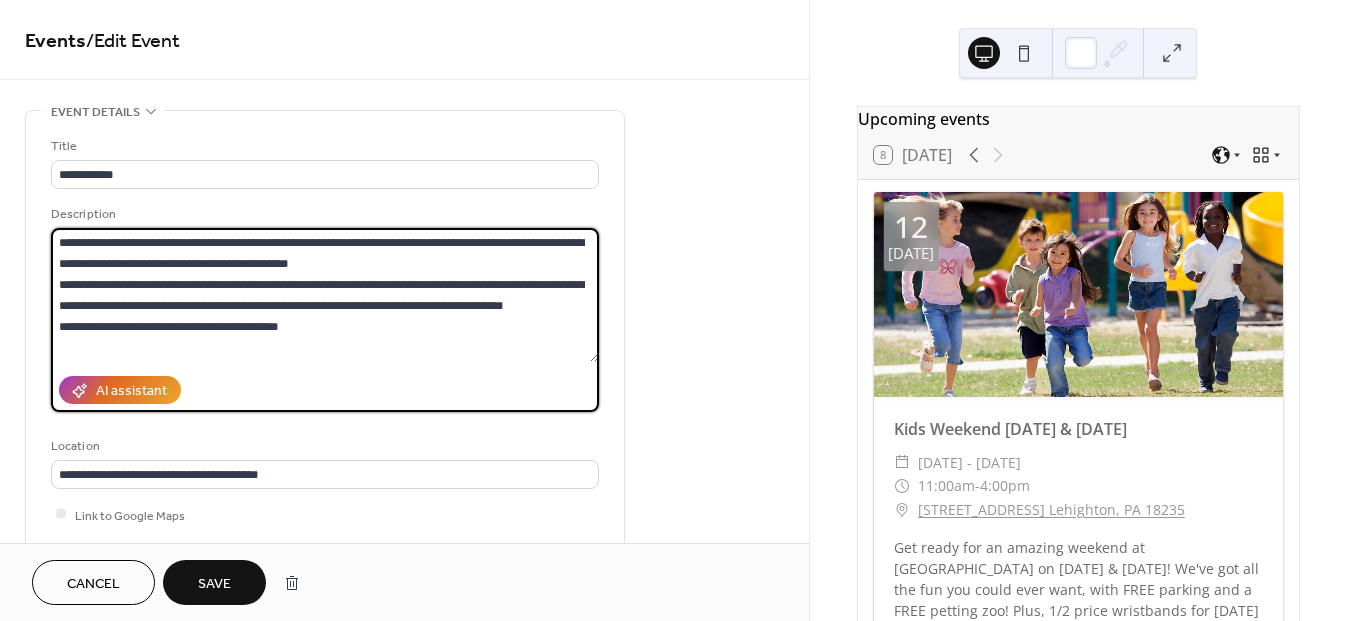 click on "**********" at bounding box center (325, 295) 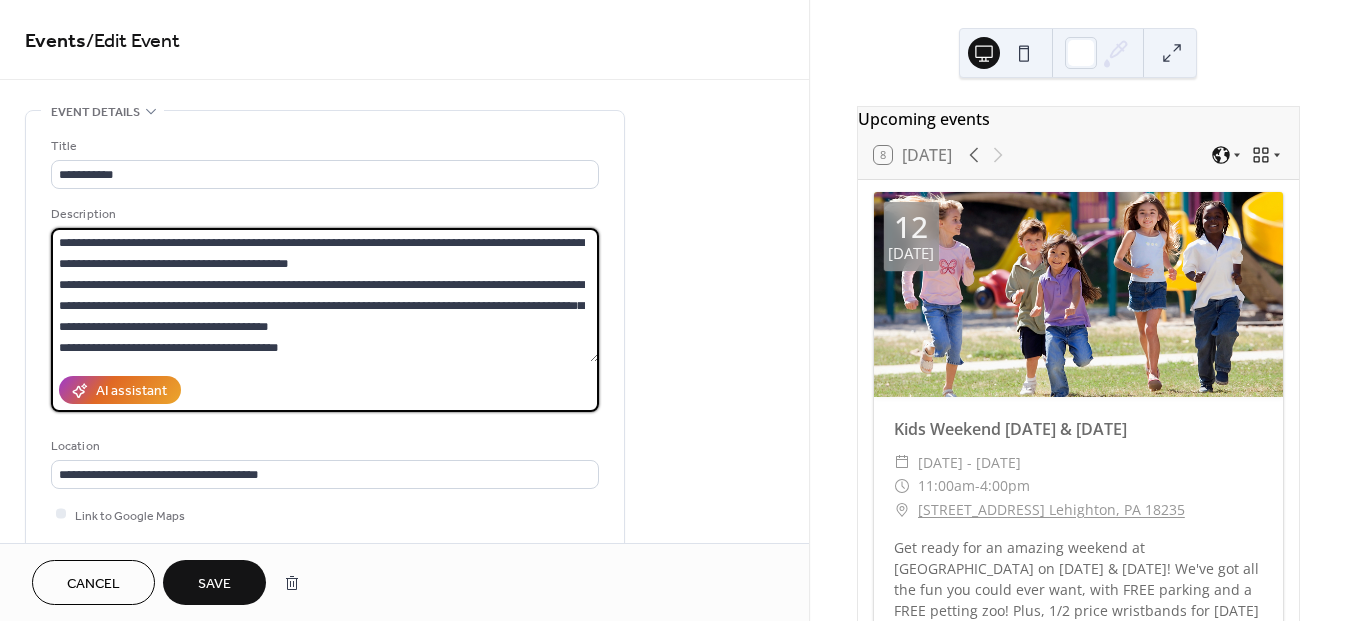 scroll, scrollTop: 21, scrollLeft: 0, axis: vertical 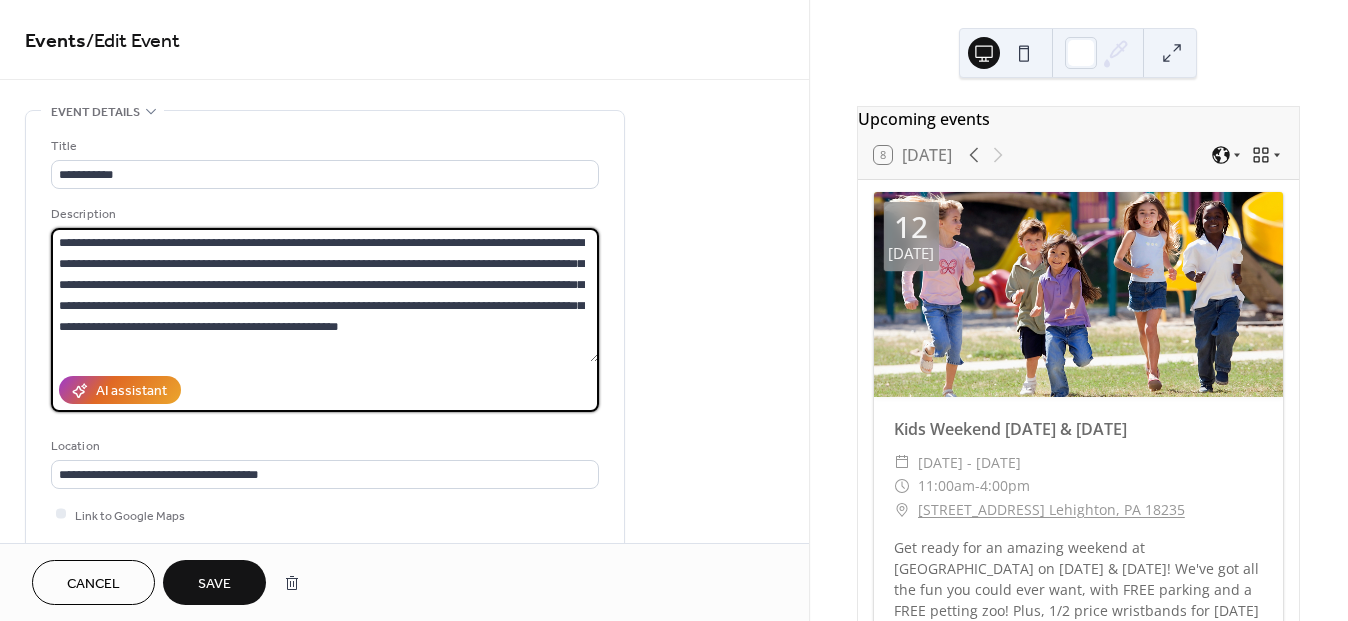 type on "**********" 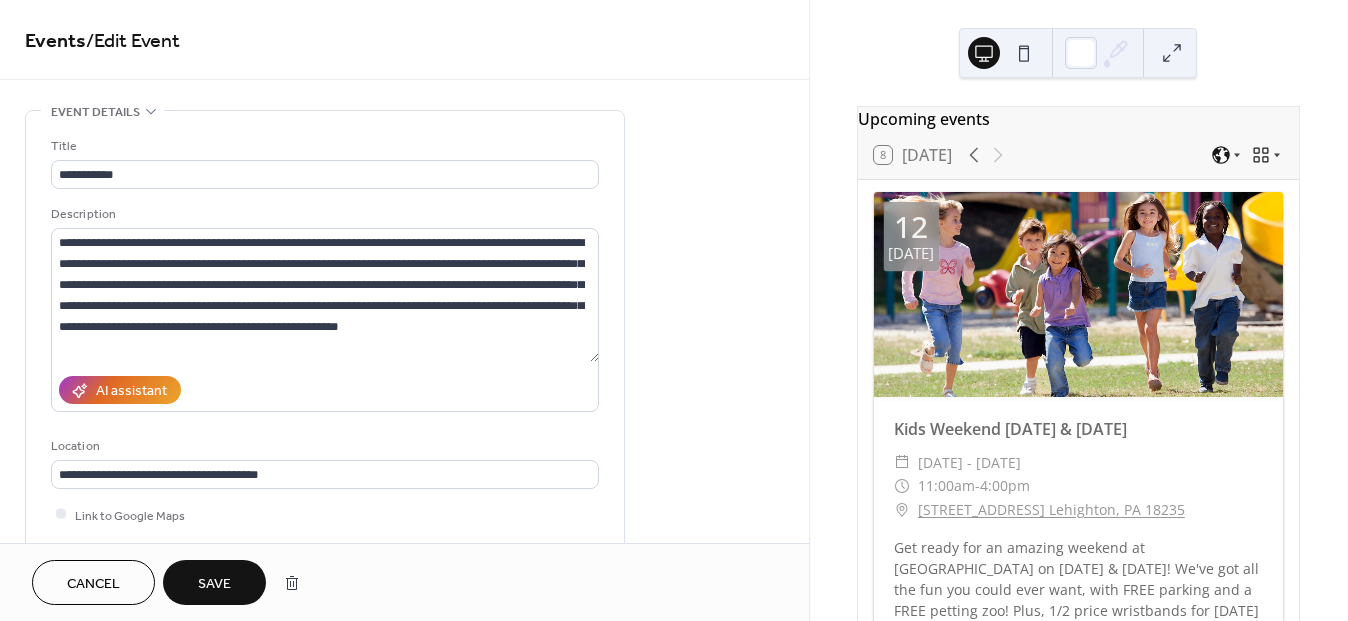 click on "Save" at bounding box center [214, 584] 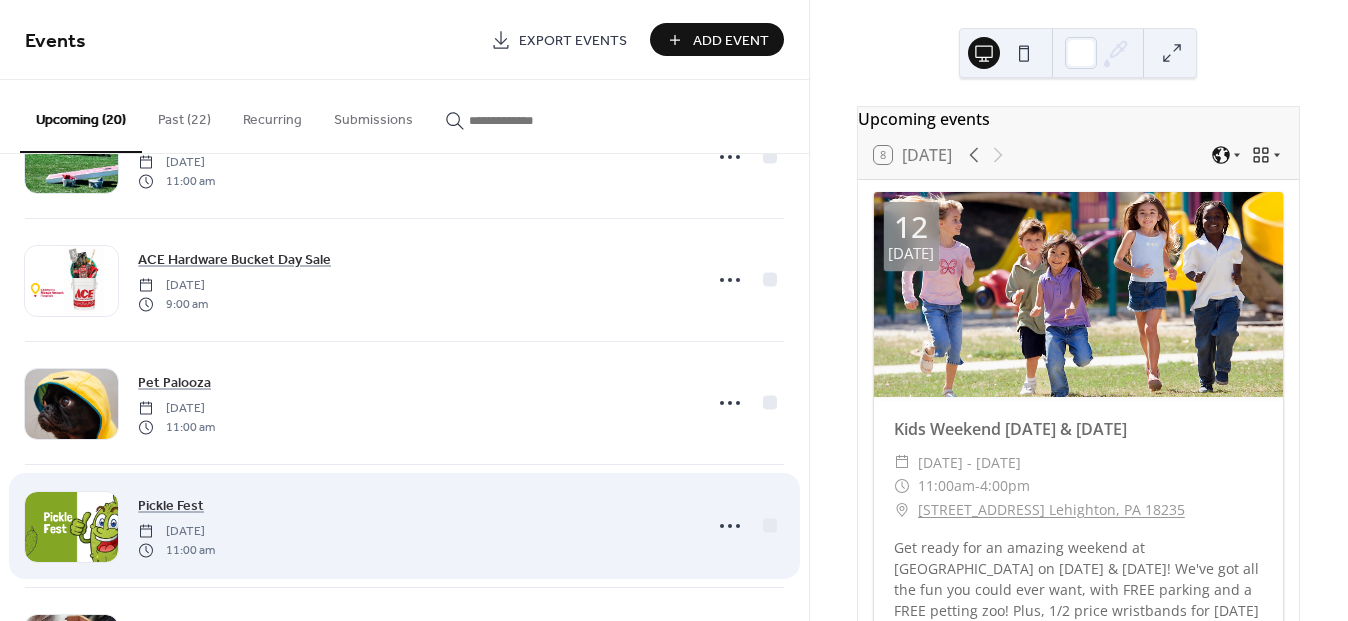 scroll, scrollTop: 399, scrollLeft: 0, axis: vertical 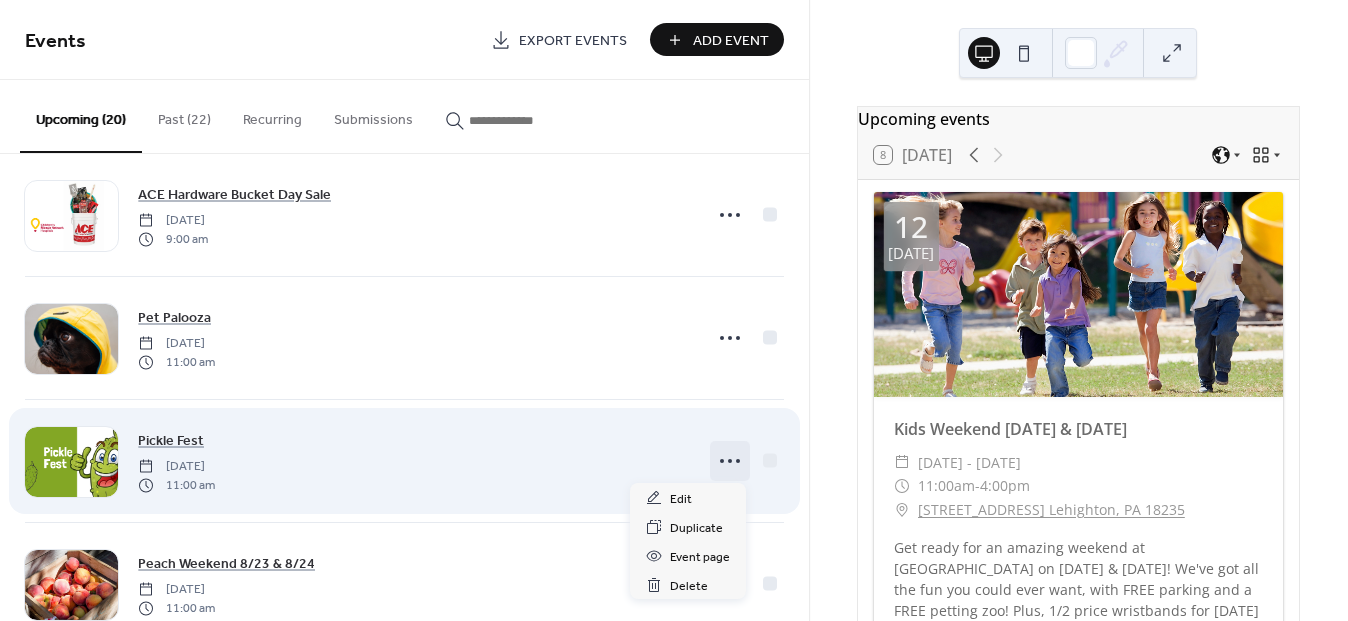 click 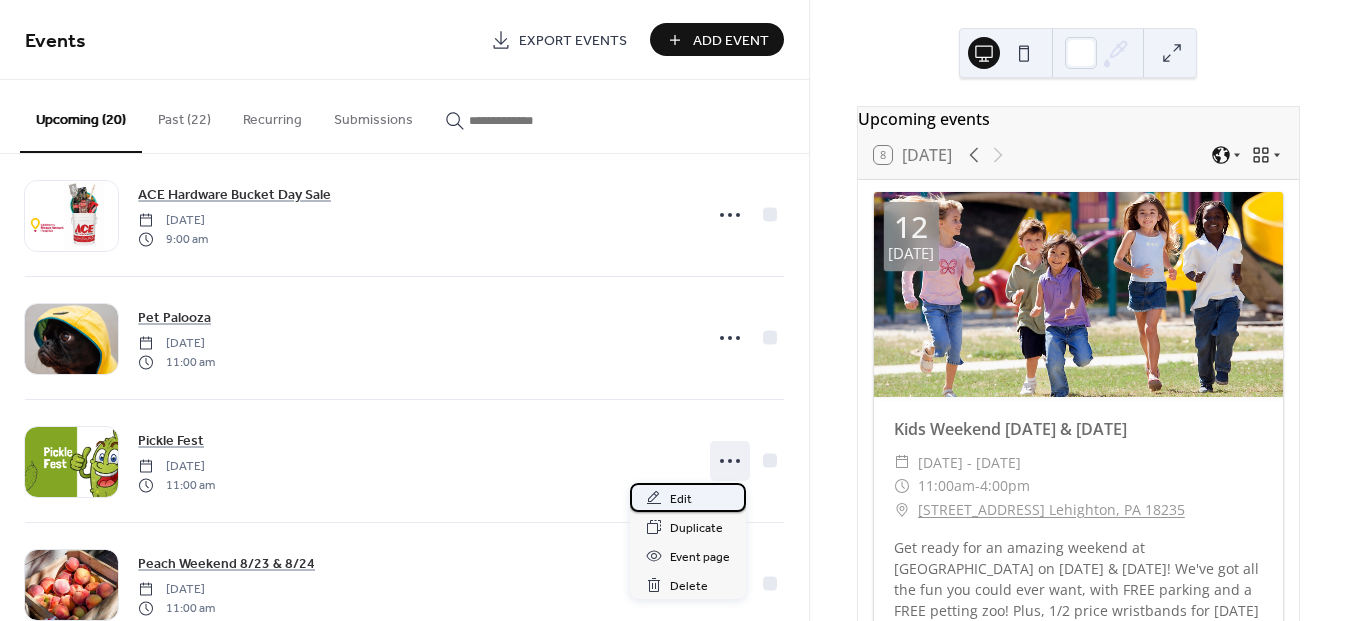 click on "Edit" at bounding box center (681, 499) 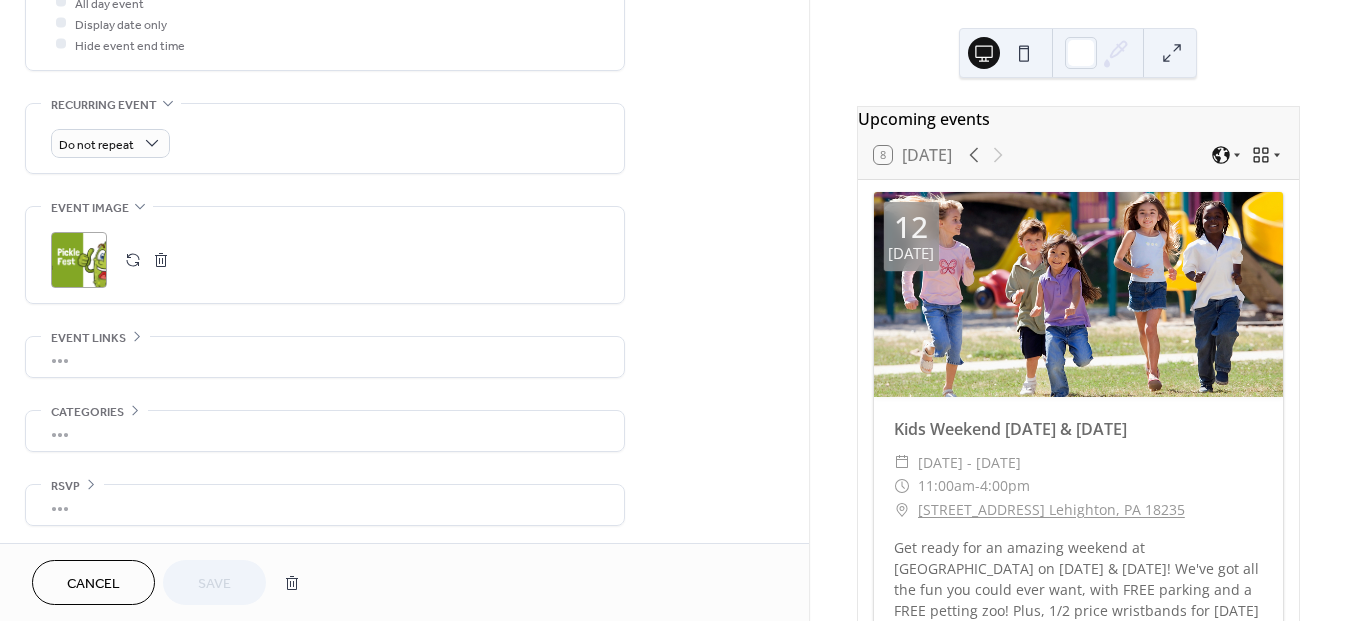 scroll, scrollTop: 783, scrollLeft: 0, axis: vertical 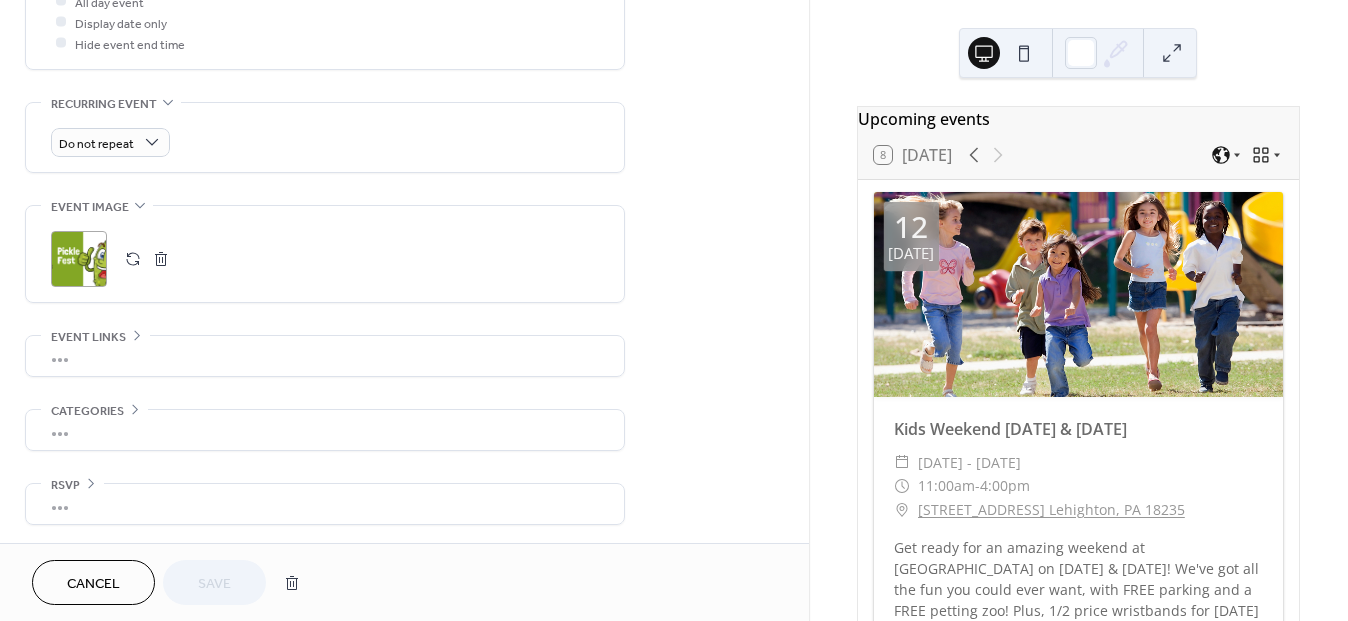 click on "•••" at bounding box center (325, 356) 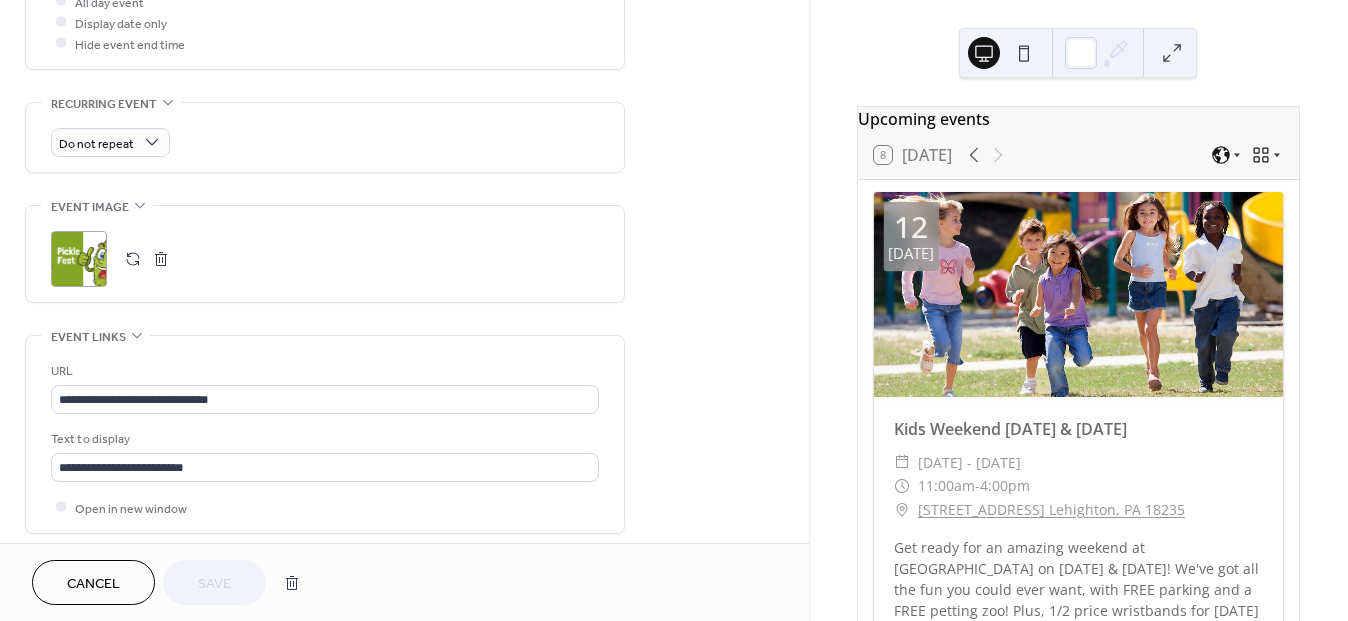 scroll, scrollTop: 783, scrollLeft: 0, axis: vertical 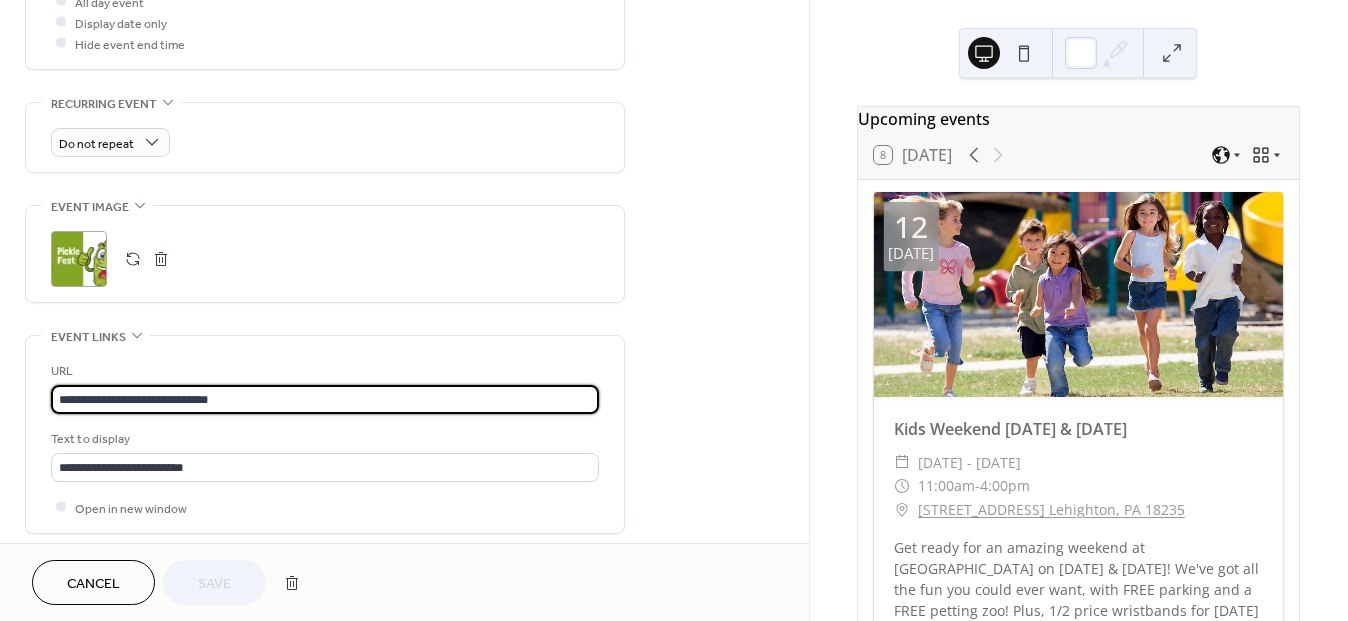 drag, startPoint x: 308, startPoint y: 397, endPoint x: -50, endPoint y: 396, distance: 358.0014 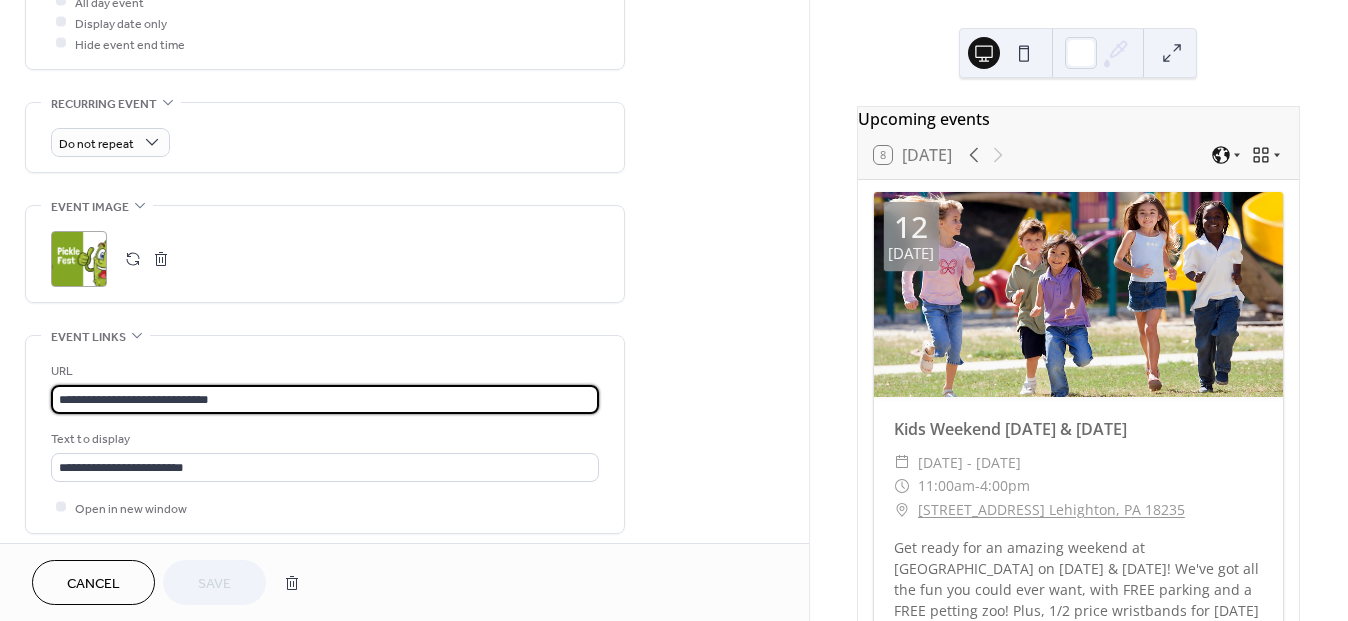 click on "**********" at bounding box center [674, 310] 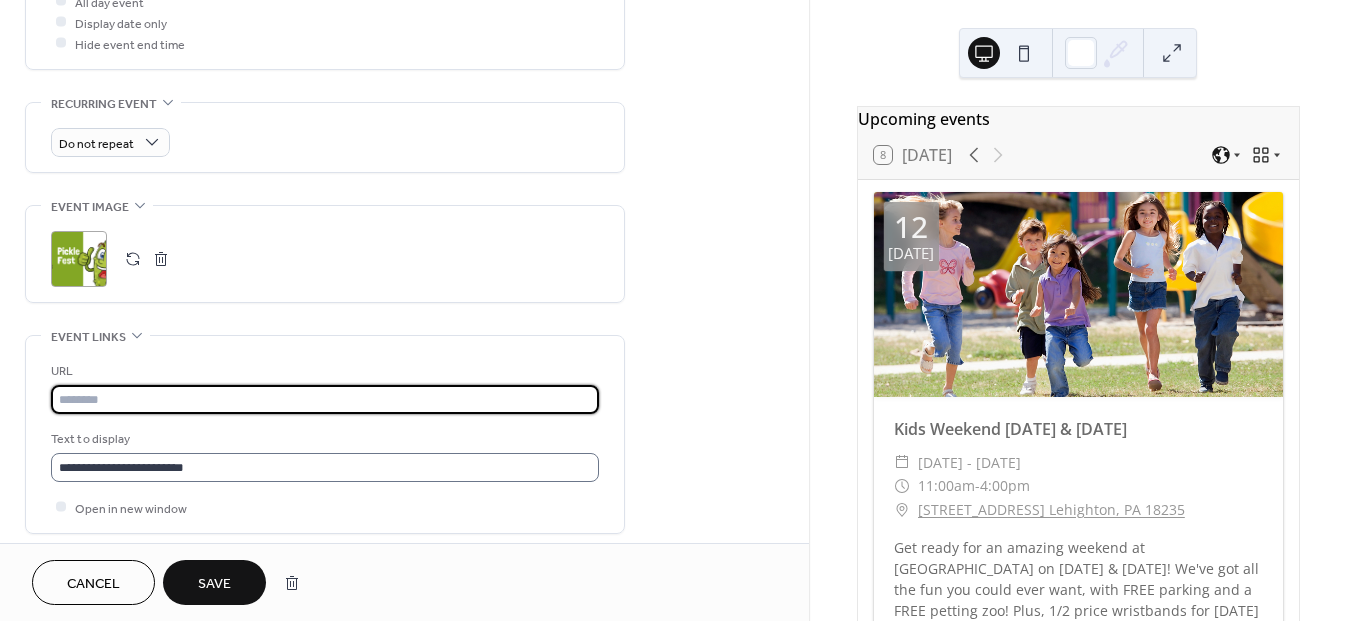 type 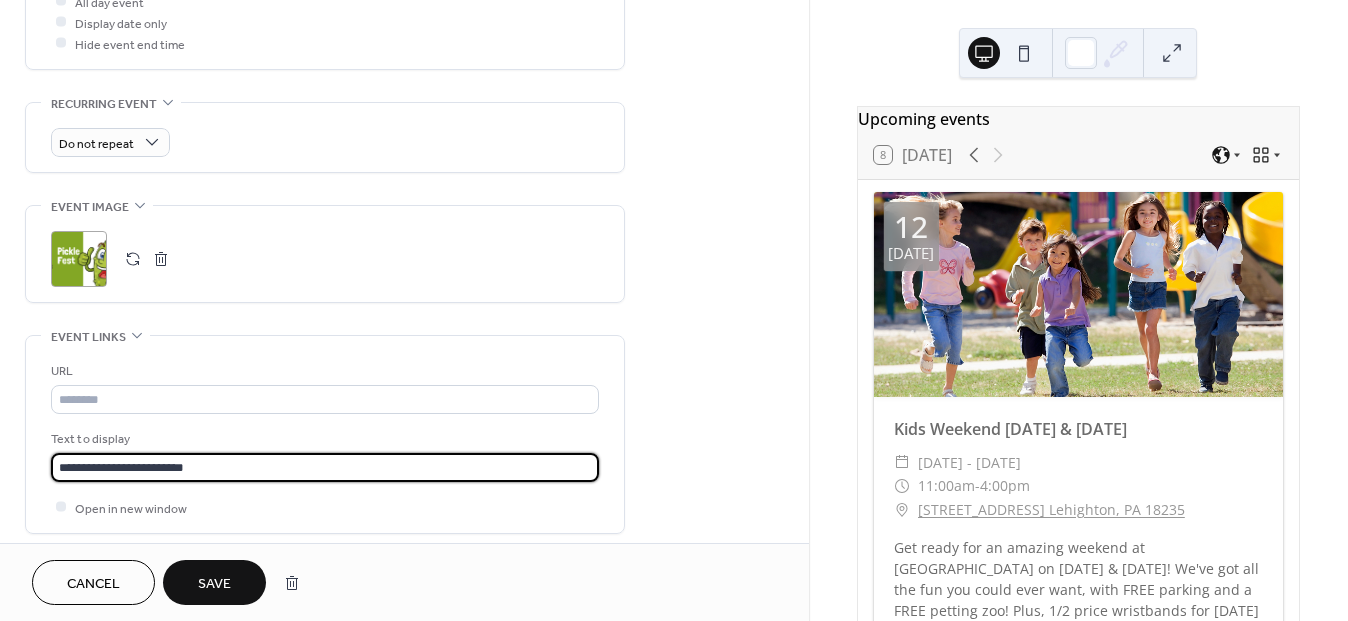 drag, startPoint x: 266, startPoint y: 464, endPoint x: -22, endPoint y: 471, distance: 288.08505 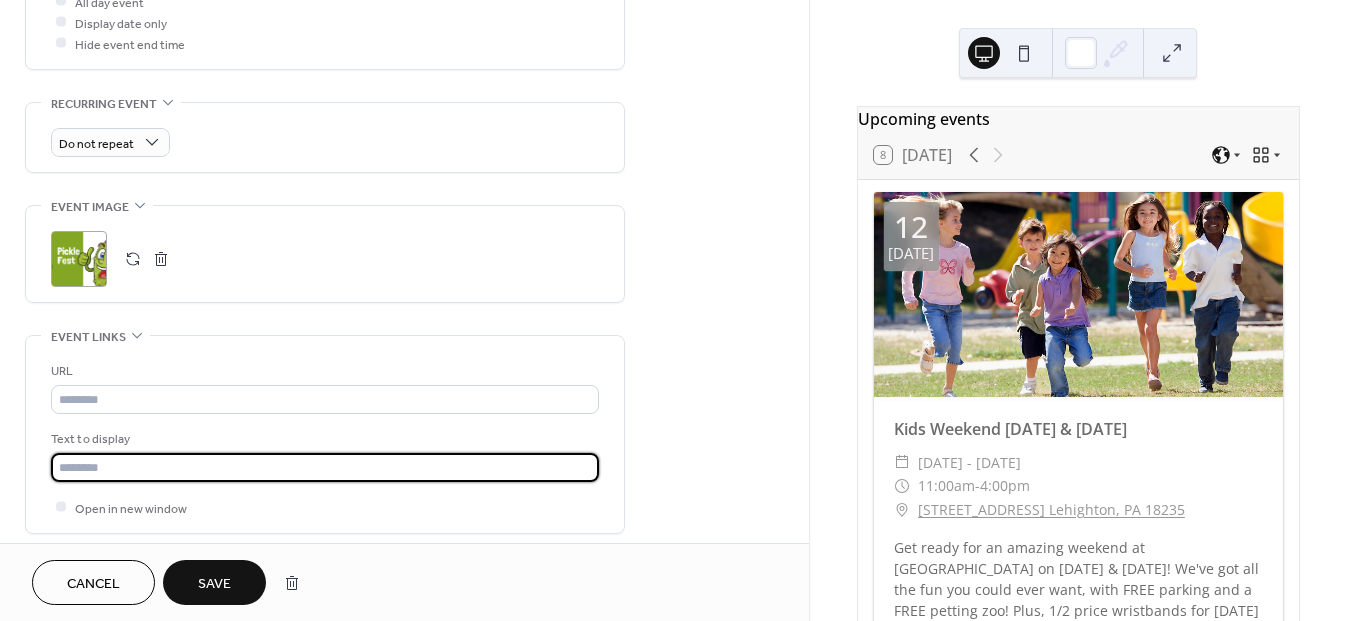 type 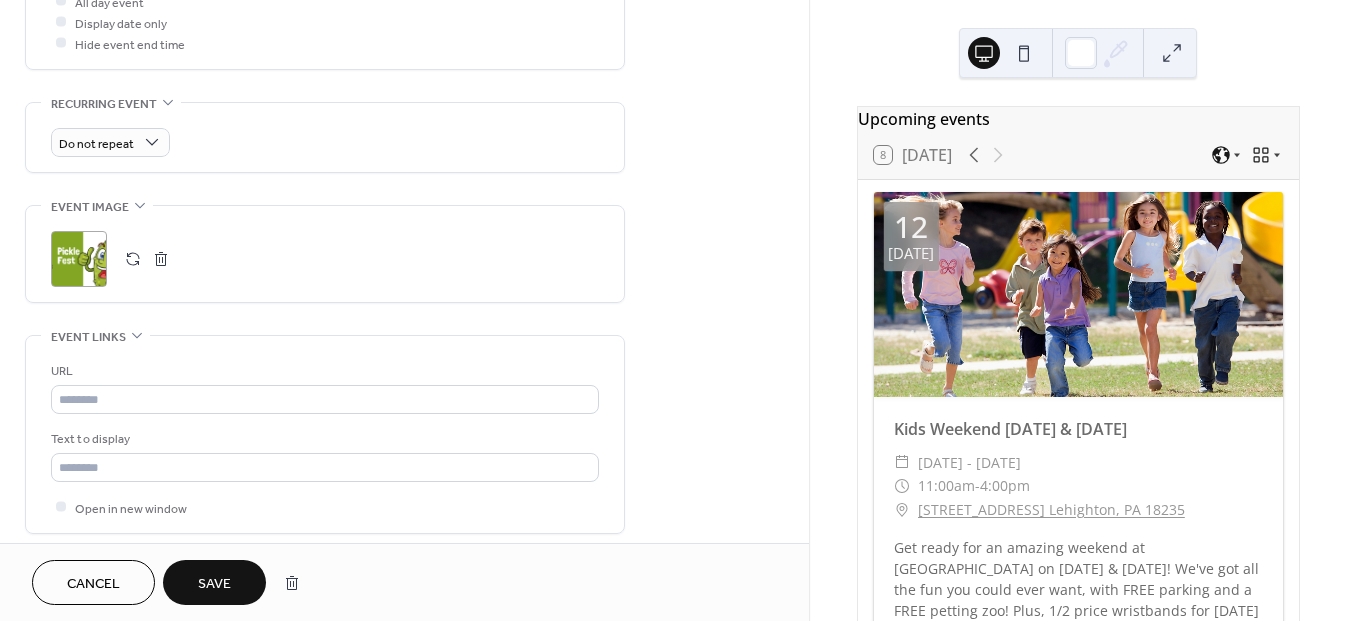 click on "Save" at bounding box center (214, 584) 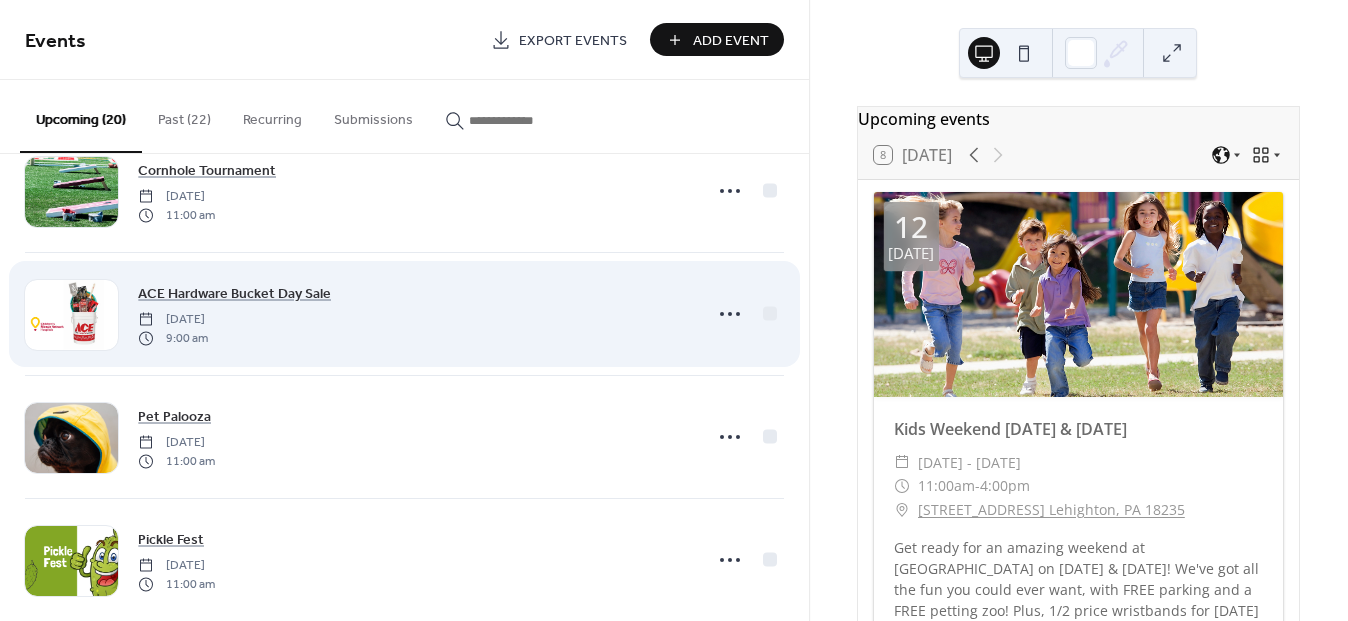 scroll, scrollTop: 399, scrollLeft: 0, axis: vertical 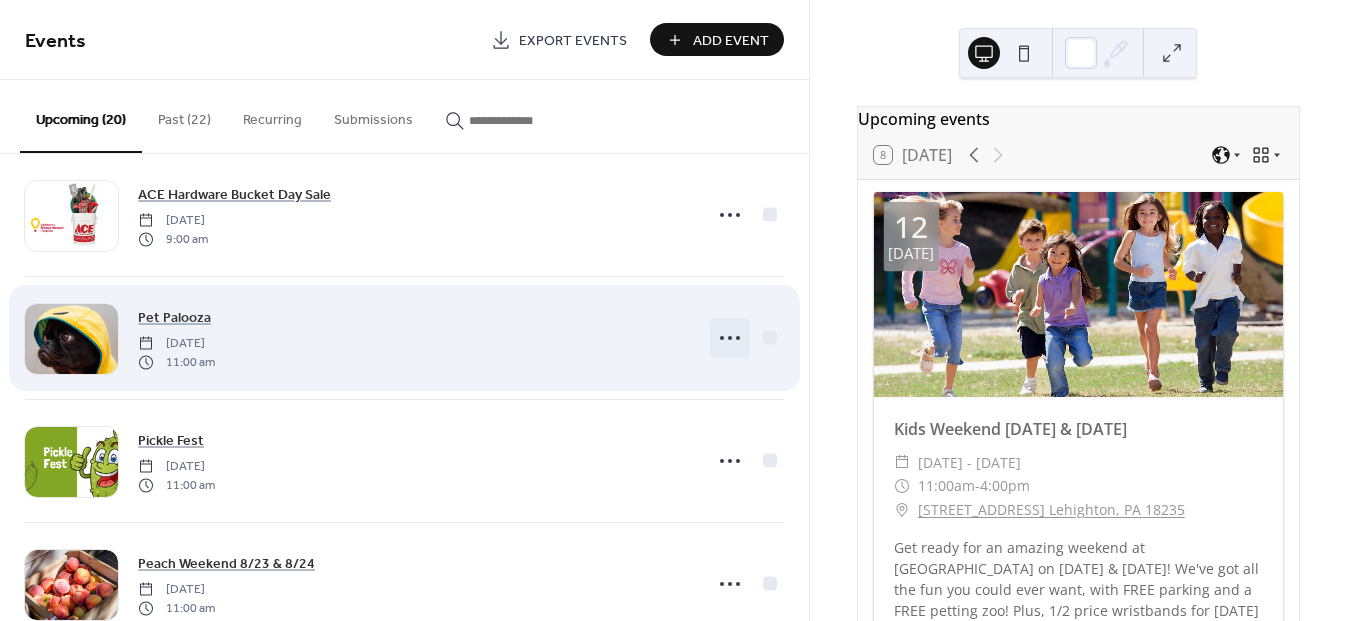 click 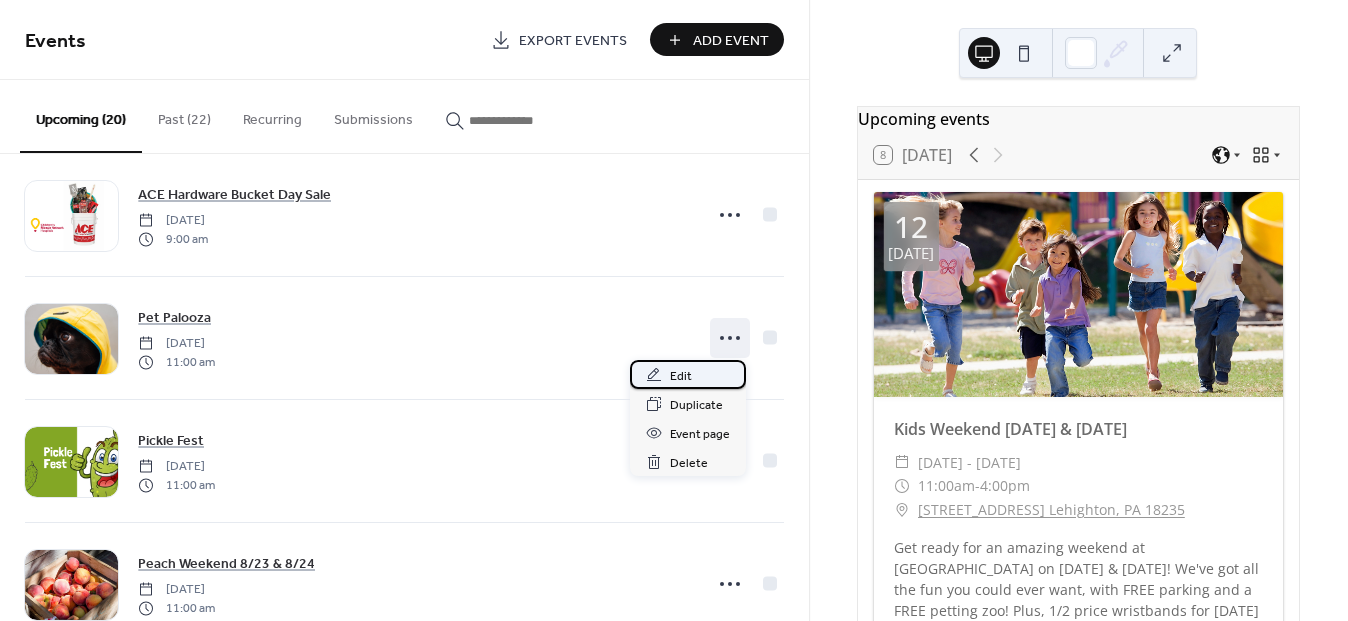 click on "Edit" at bounding box center (688, 374) 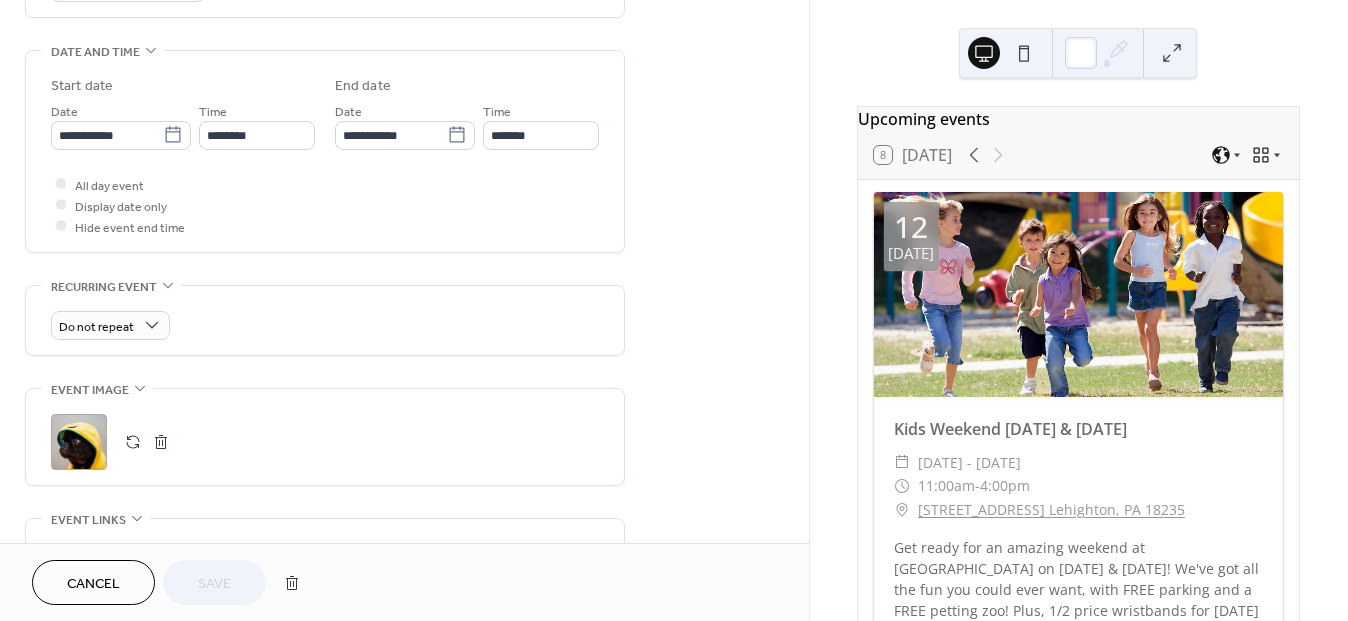 scroll, scrollTop: 799, scrollLeft: 0, axis: vertical 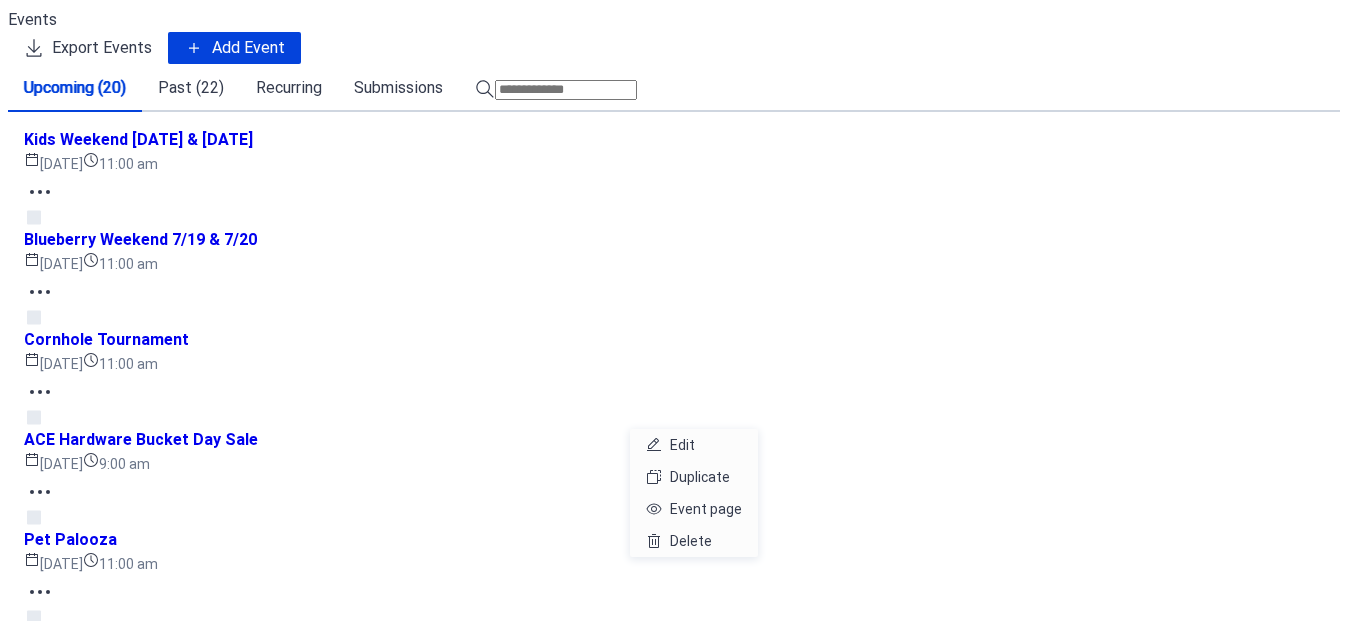 click 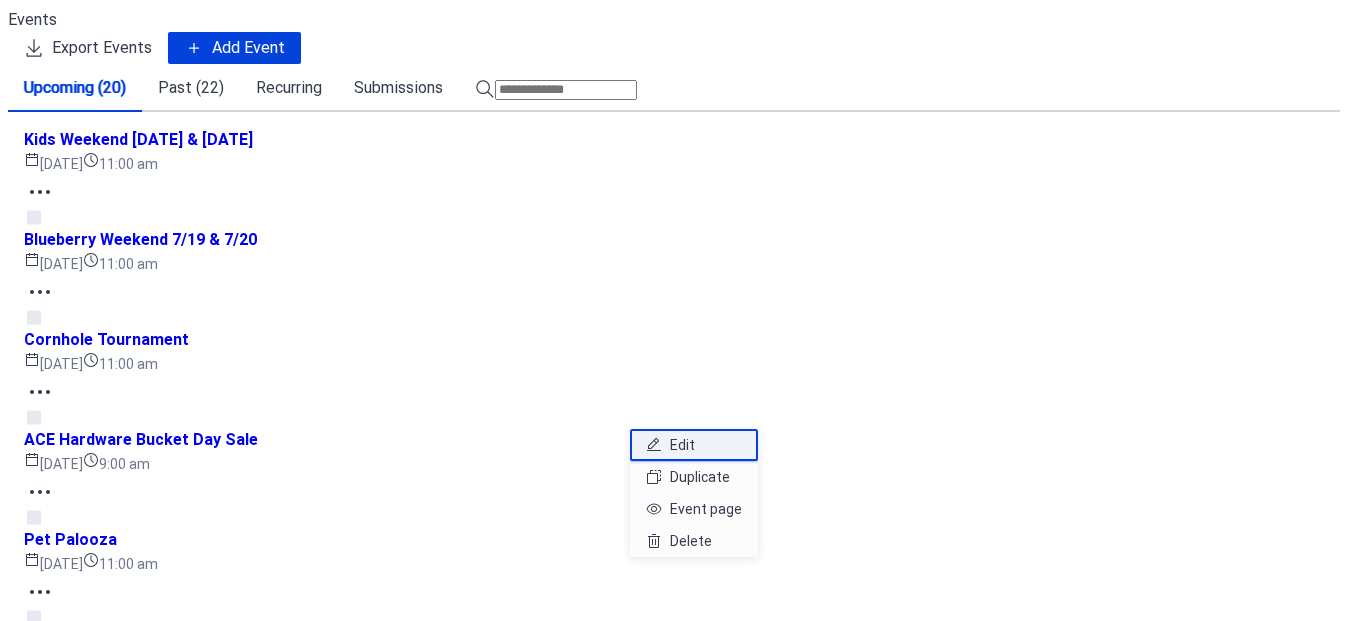 click on "Edit" at bounding box center [694, 445] 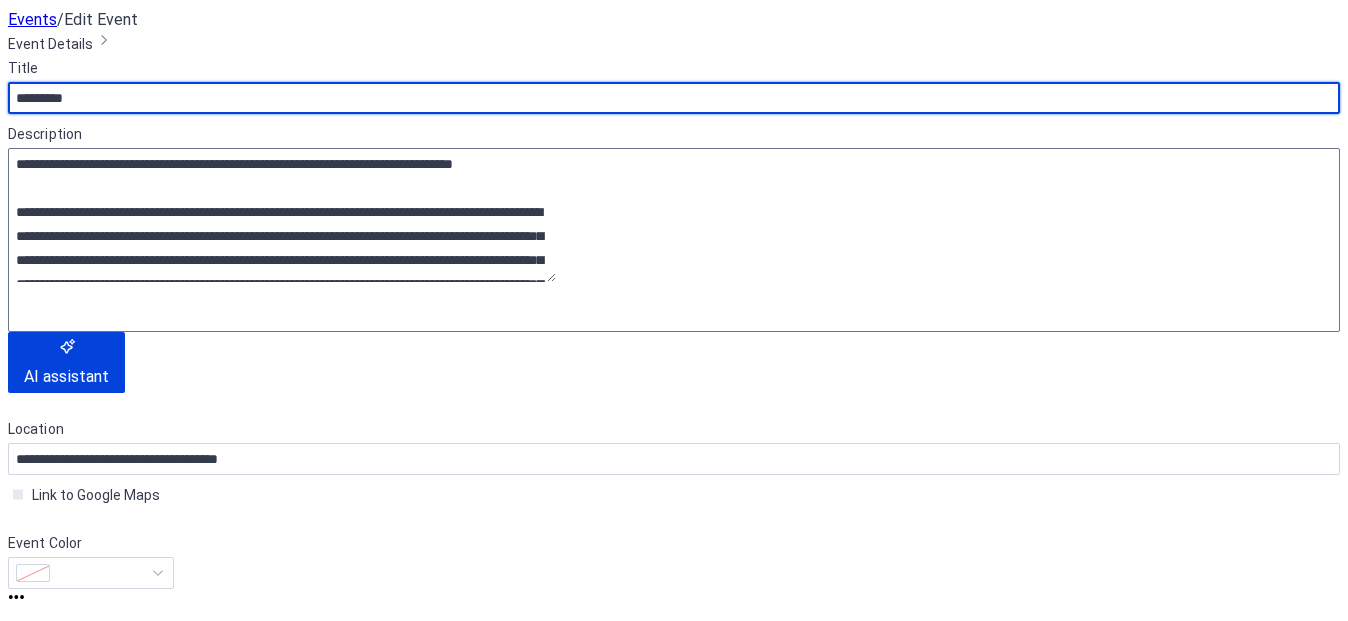 scroll, scrollTop: 21, scrollLeft: 0, axis: vertical 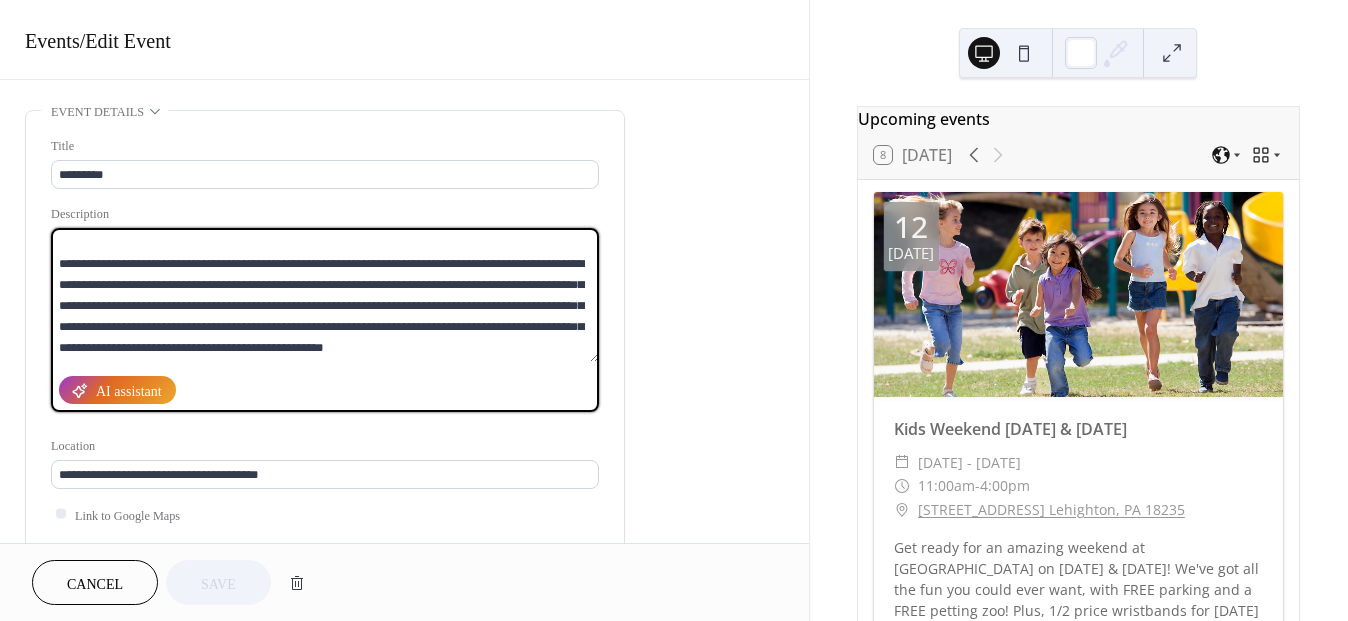 click on "**********" at bounding box center [325, 295] 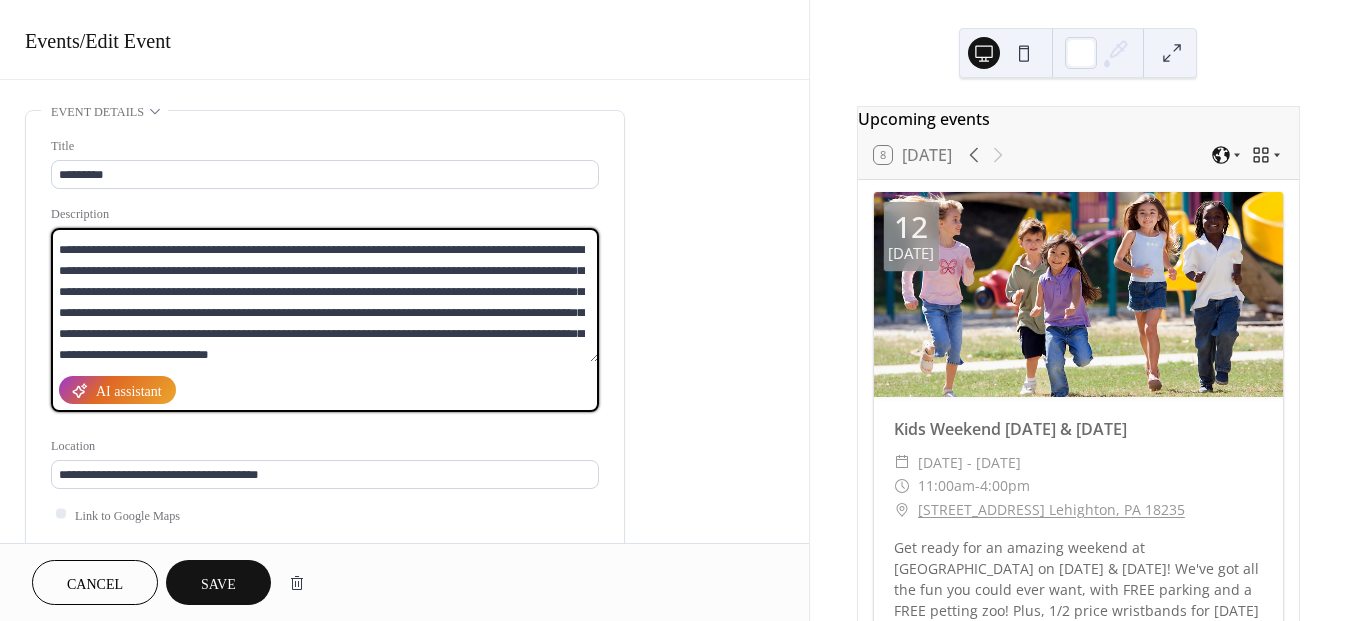 scroll, scrollTop: 42, scrollLeft: 0, axis: vertical 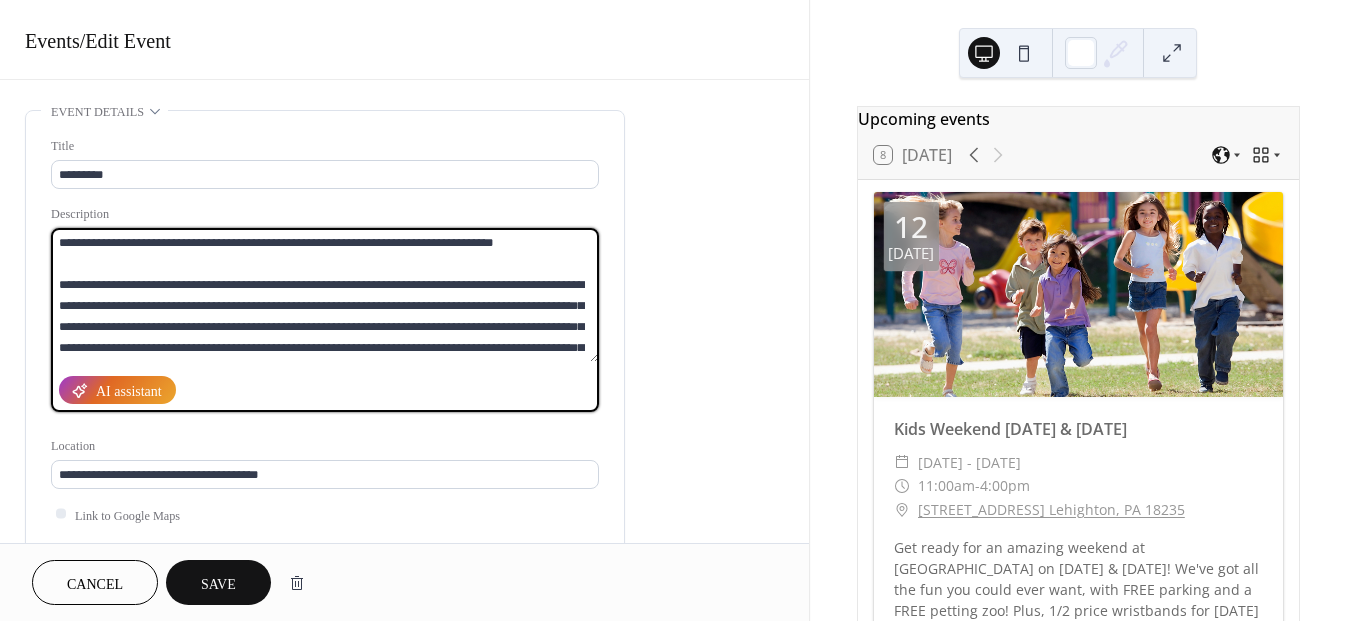drag, startPoint x: 358, startPoint y: 349, endPoint x: 58, endPoint y: 241, distance: 318.84793 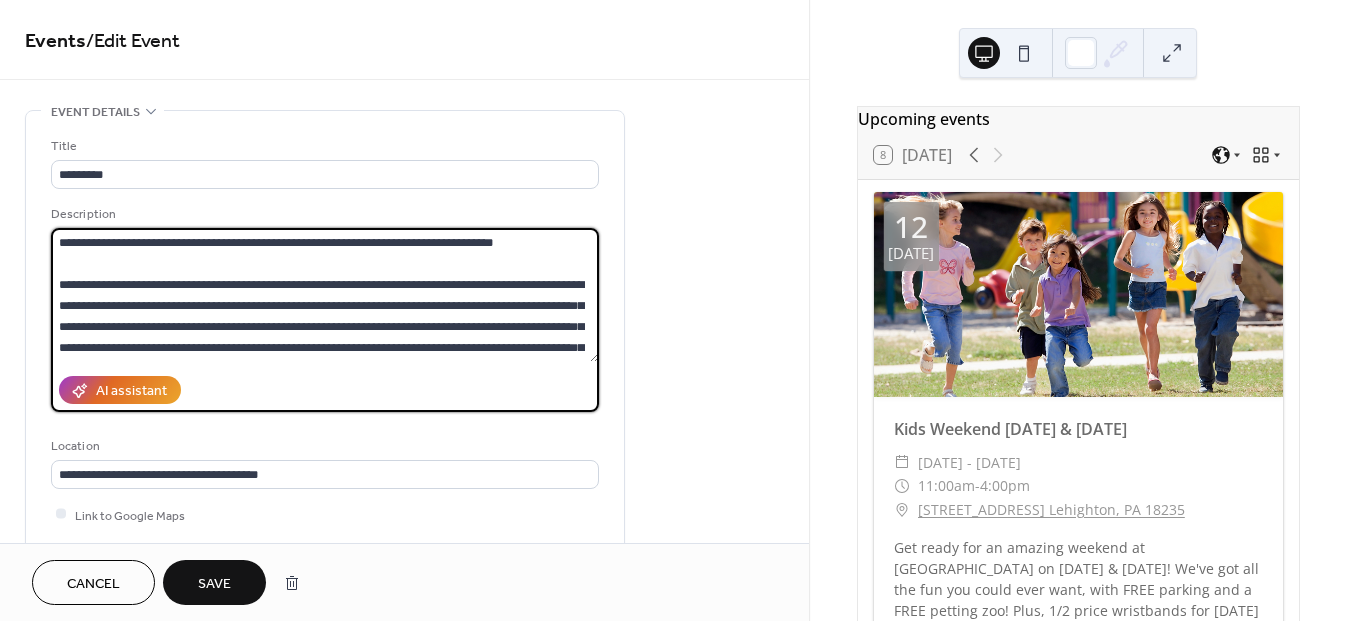 paste 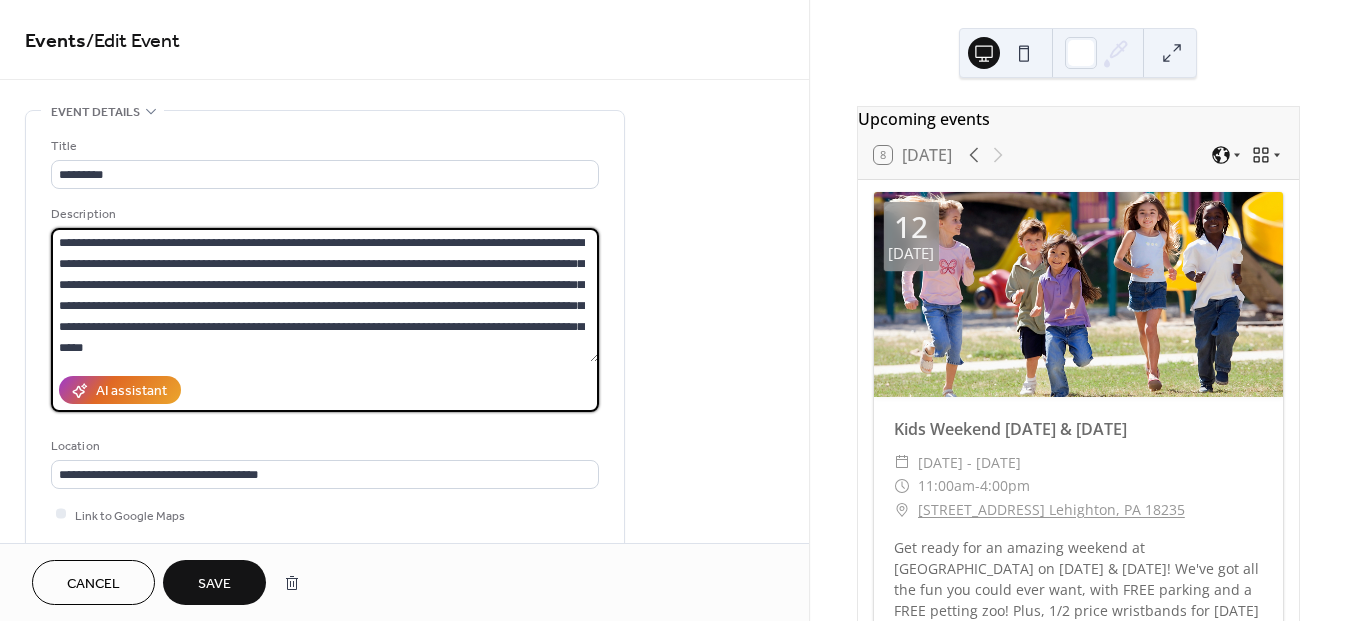 type on "**********" 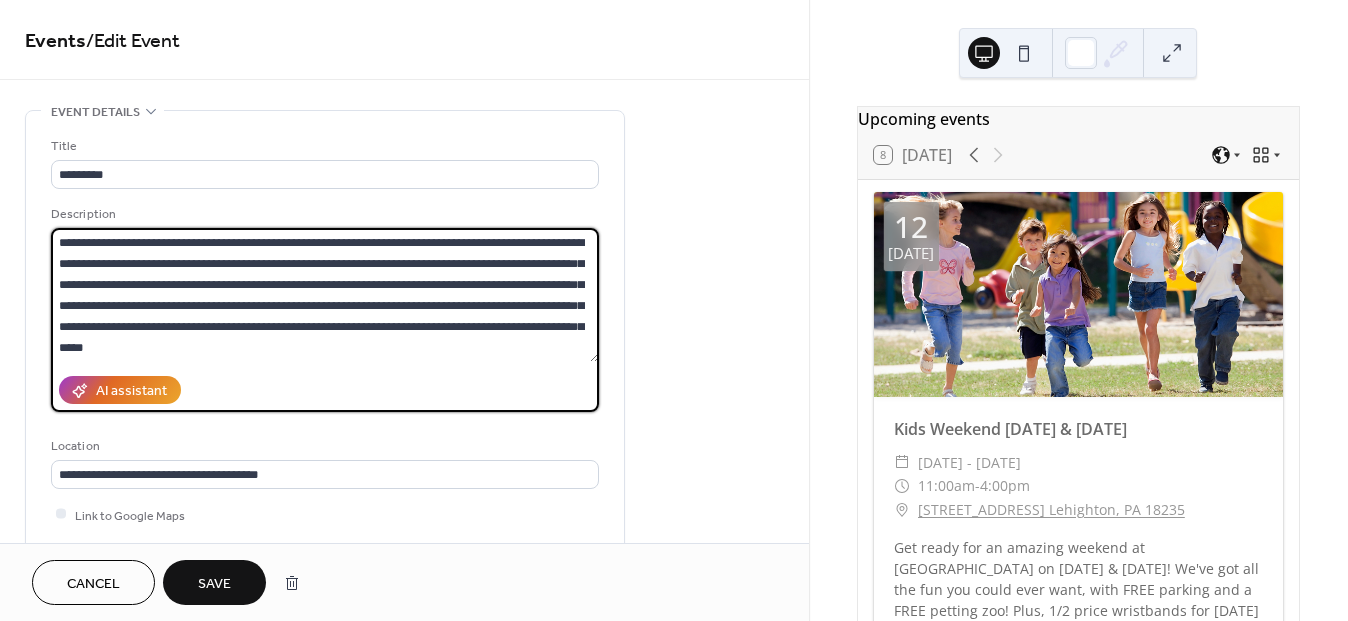click on "Save" at bounding box center (214, 584) 